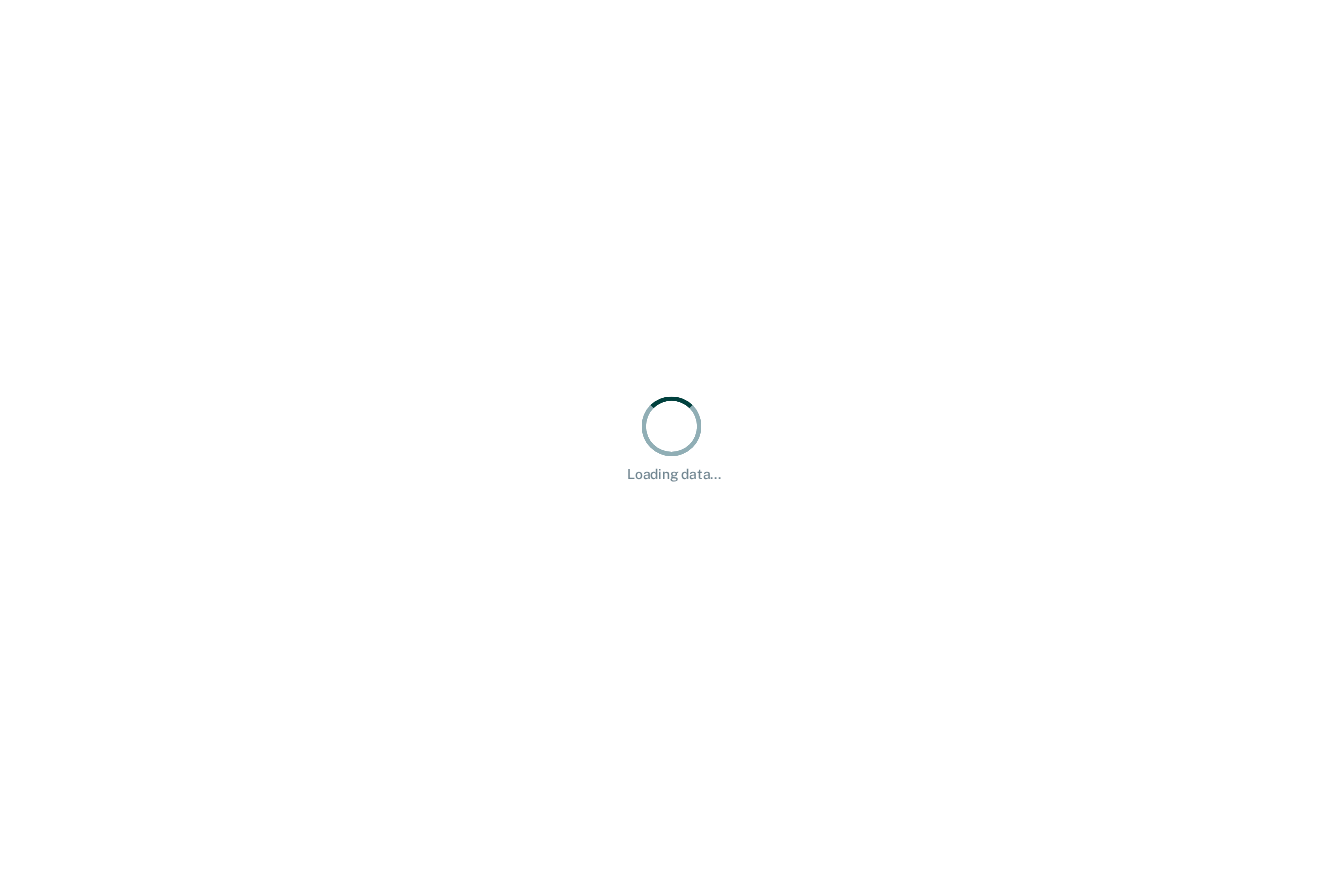 scroll, scrollTop: 0, scrollLeft: 0, axis: both 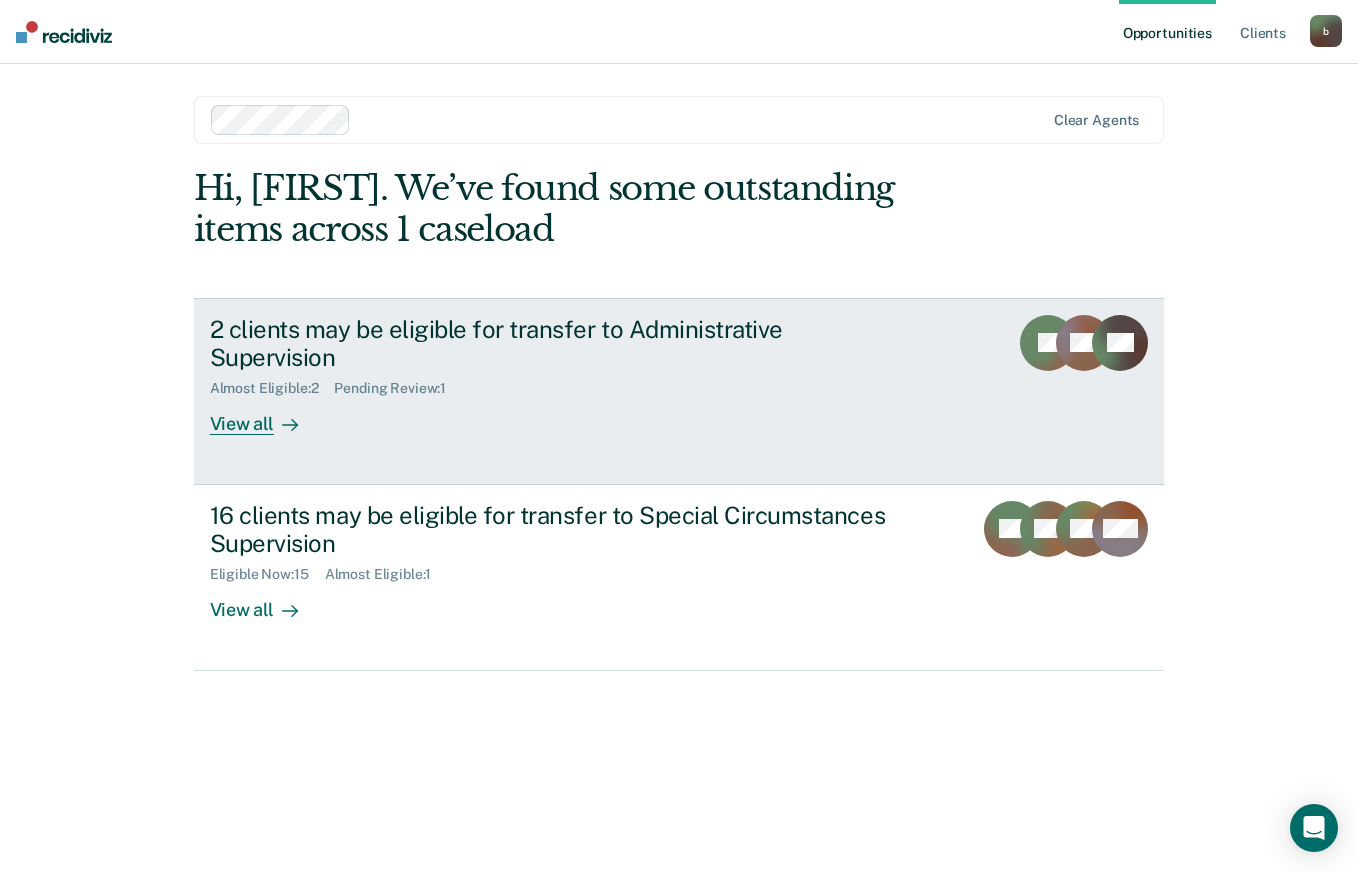 click on "2 clients may be eligible for transfer to Administrative Supervision Almost Eligible :  2 Pending Review :  1 View all" at bounding box center (585, 375) 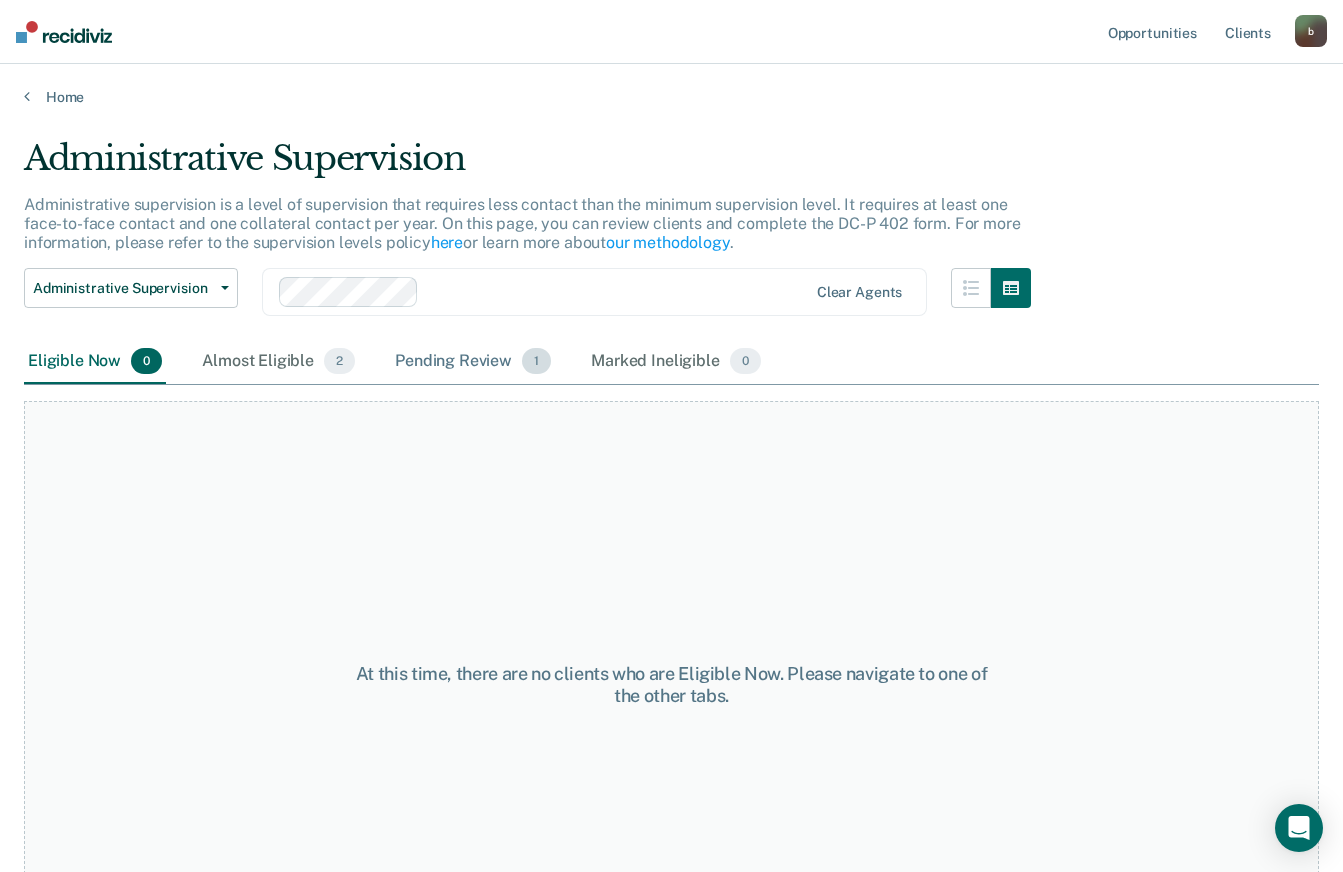 click on "Pending Review 1" at bounding box center [473, 362] 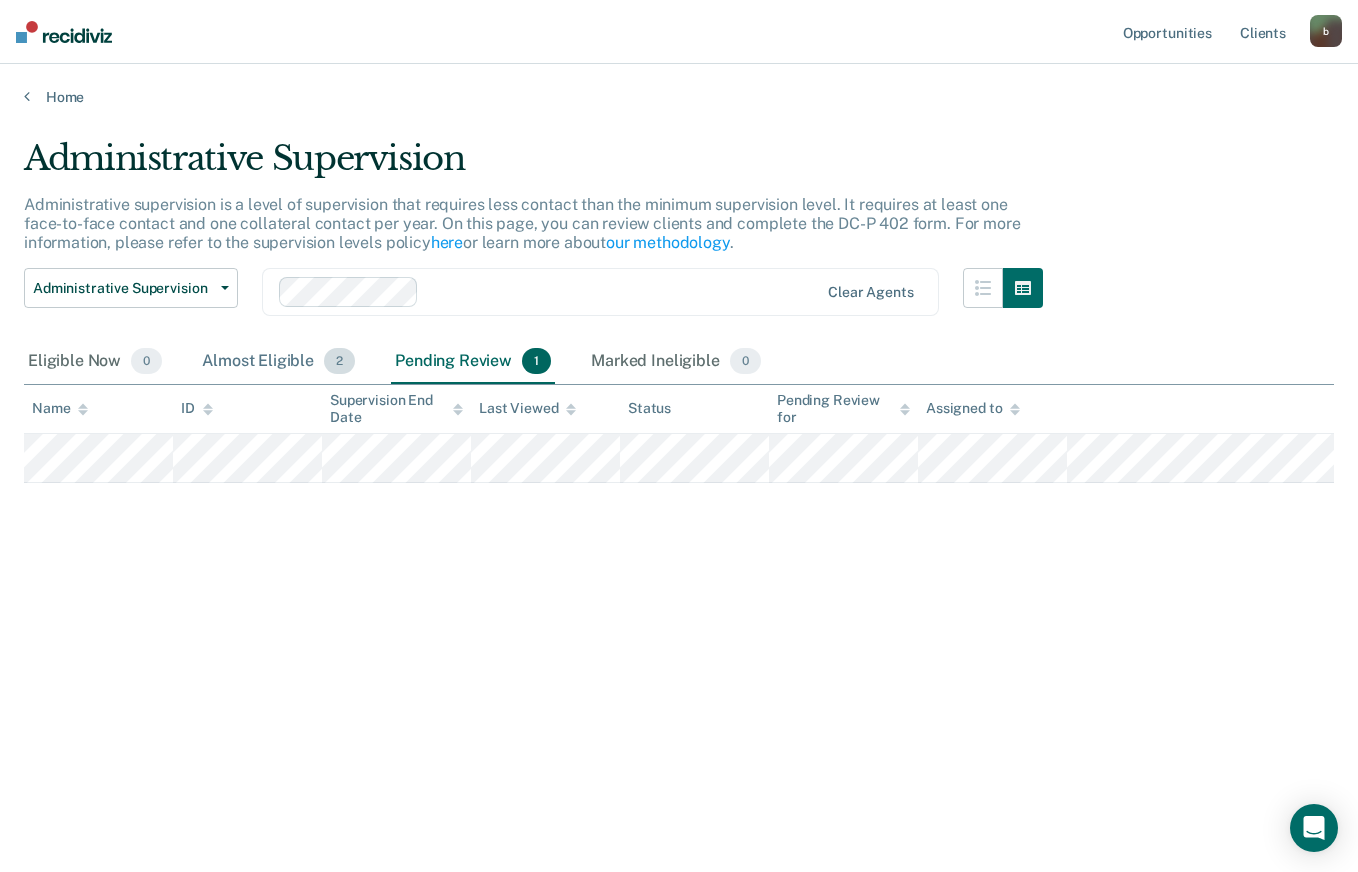 click on "Almost Eligible 2" at bounding box center (278, 362) 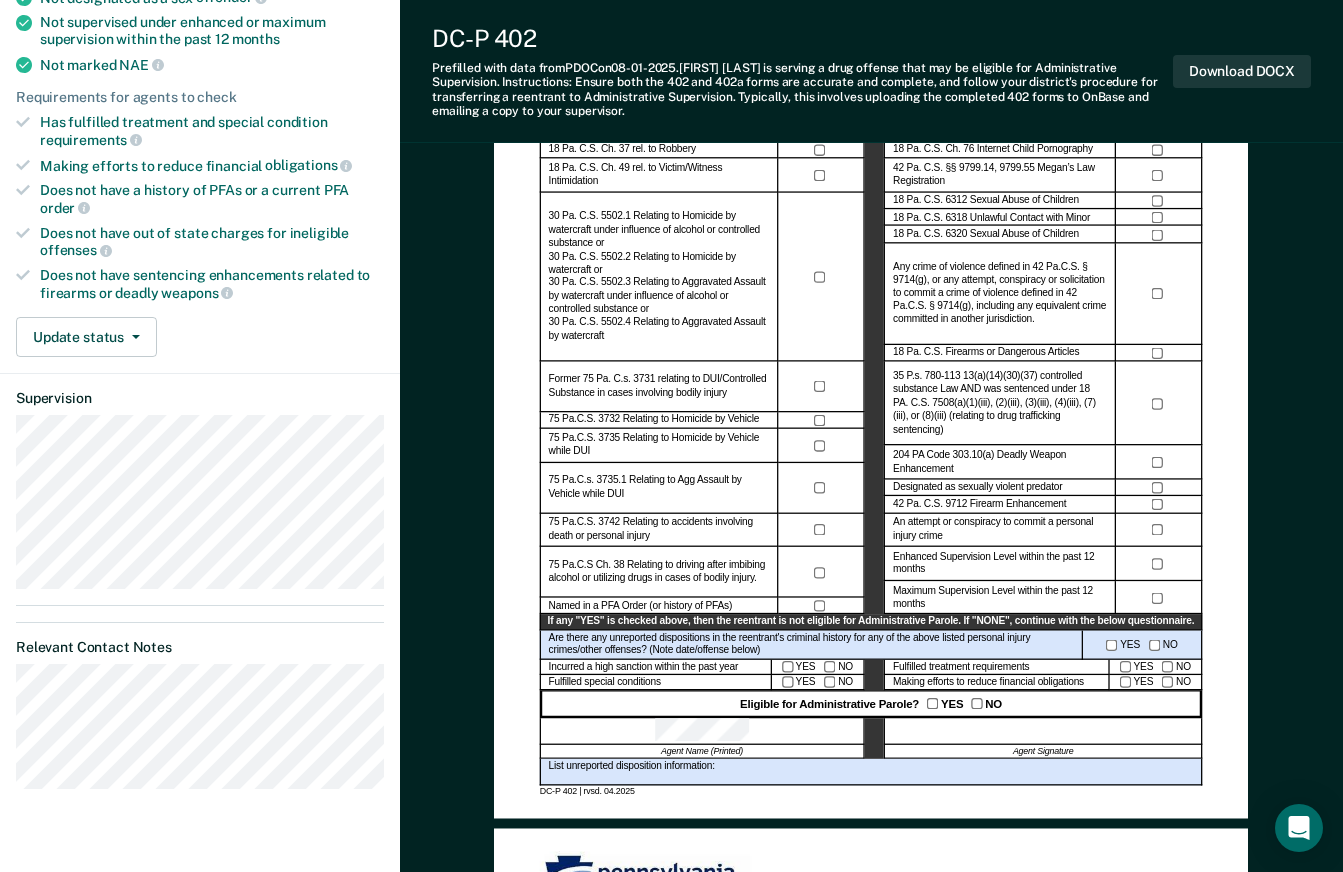 scroll, scrollTop: 400, scrollLeft: 0, axis: vertical 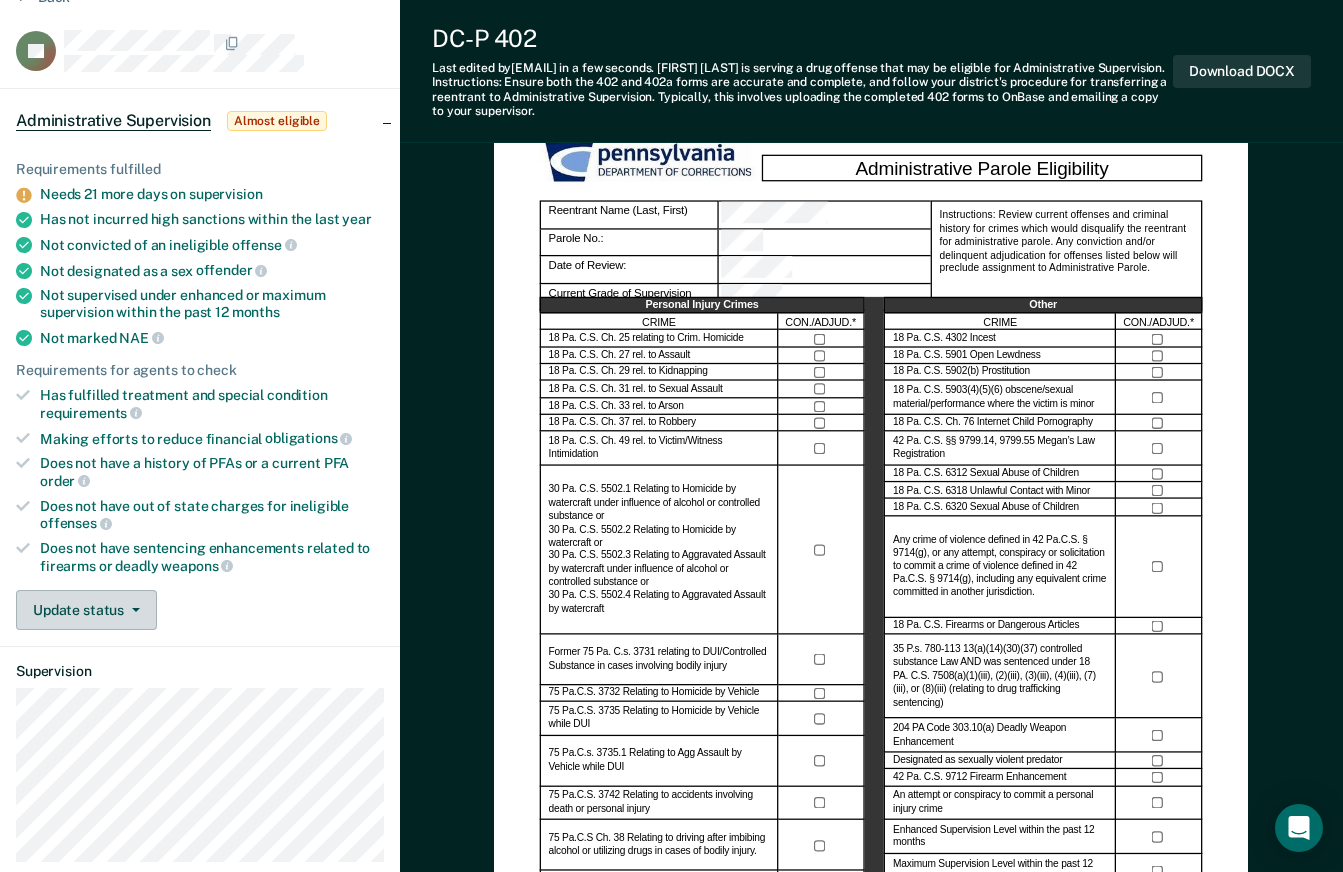 click on "Update status" at bounding box center (86, 610) 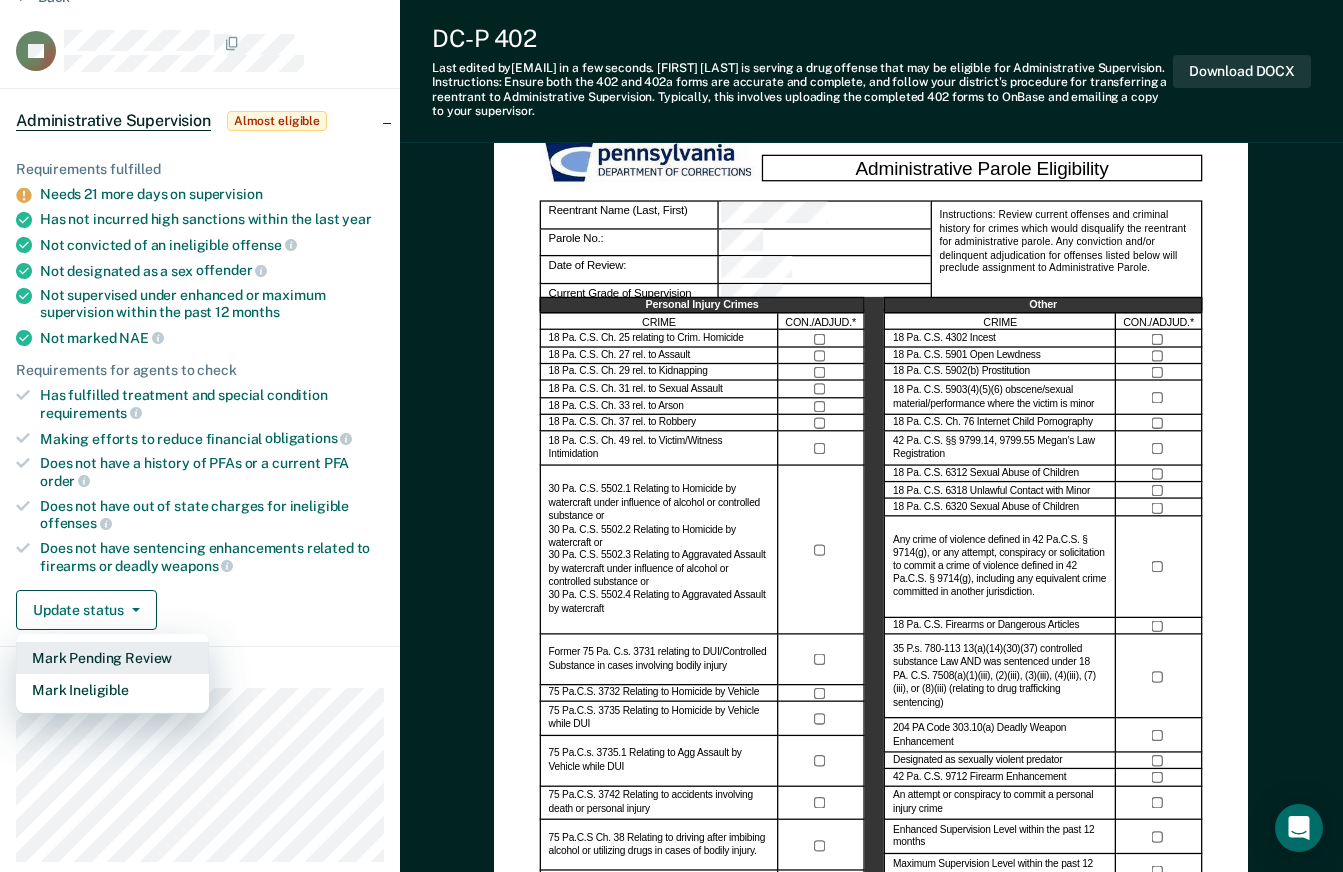 click on "Mark Pending Review" at bounding box center (112, 658) 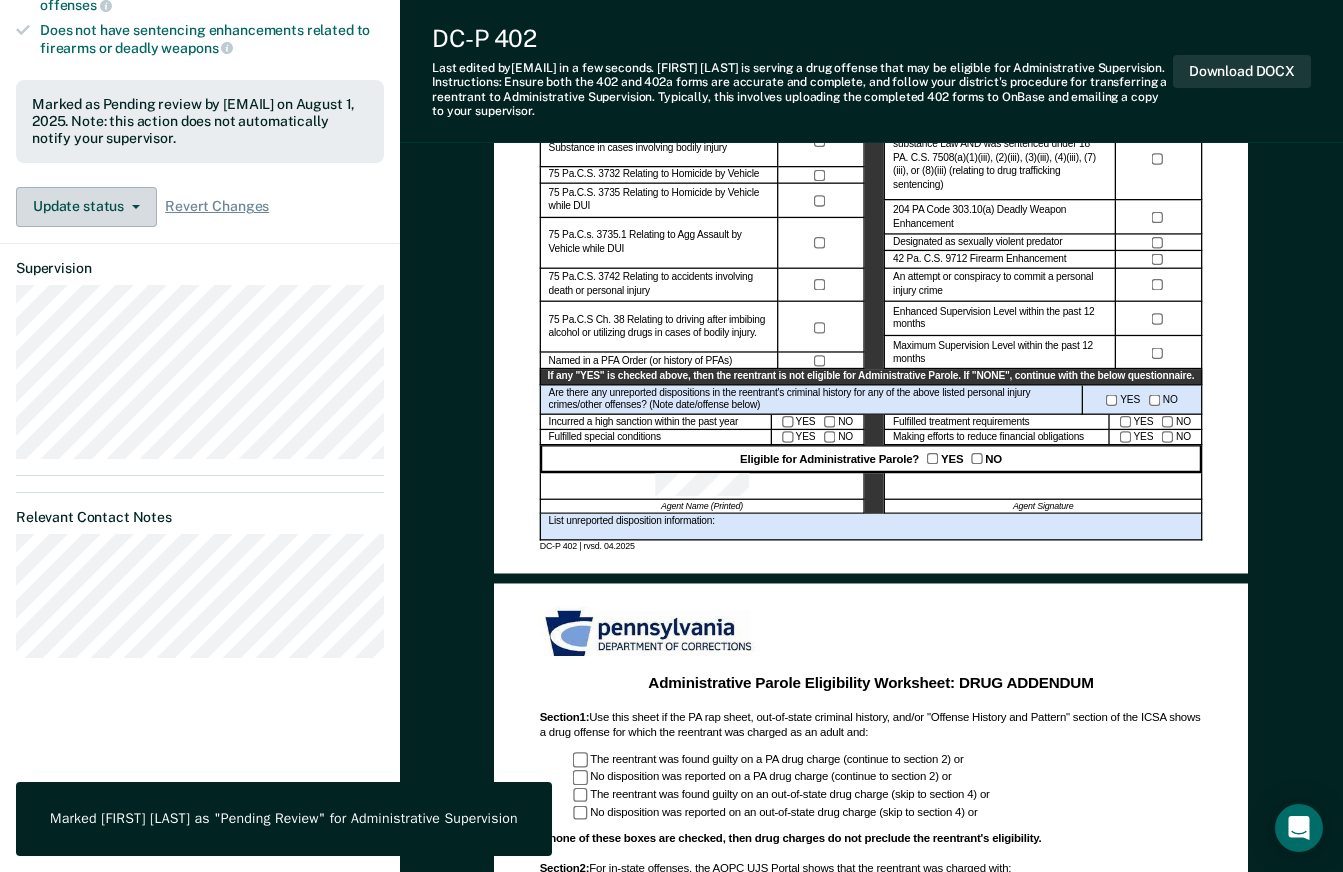 scroll, scrollTop: 700, scrollLeft: 0, axis: vertical 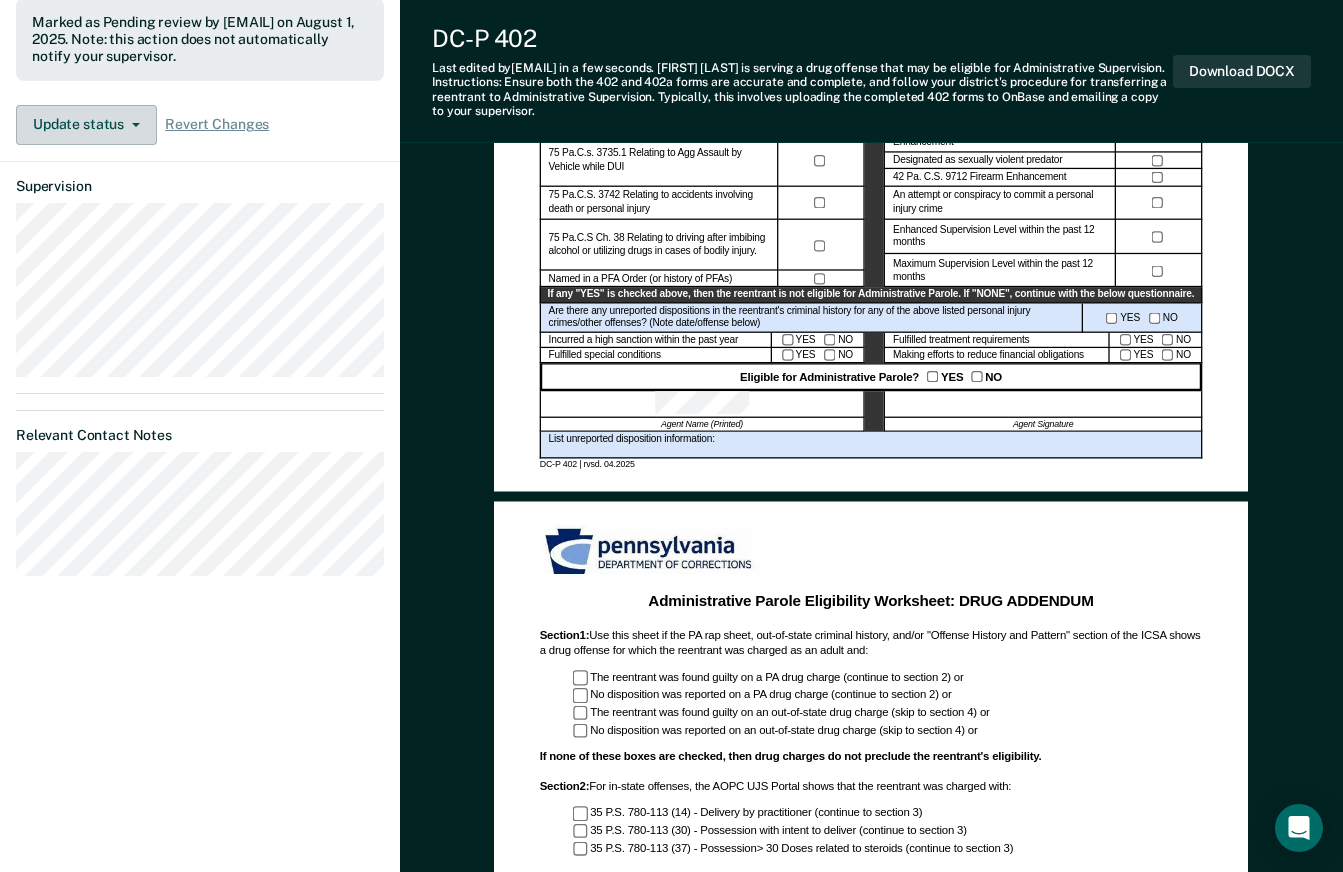 click on "Update status" at bounding box center (86, 125) 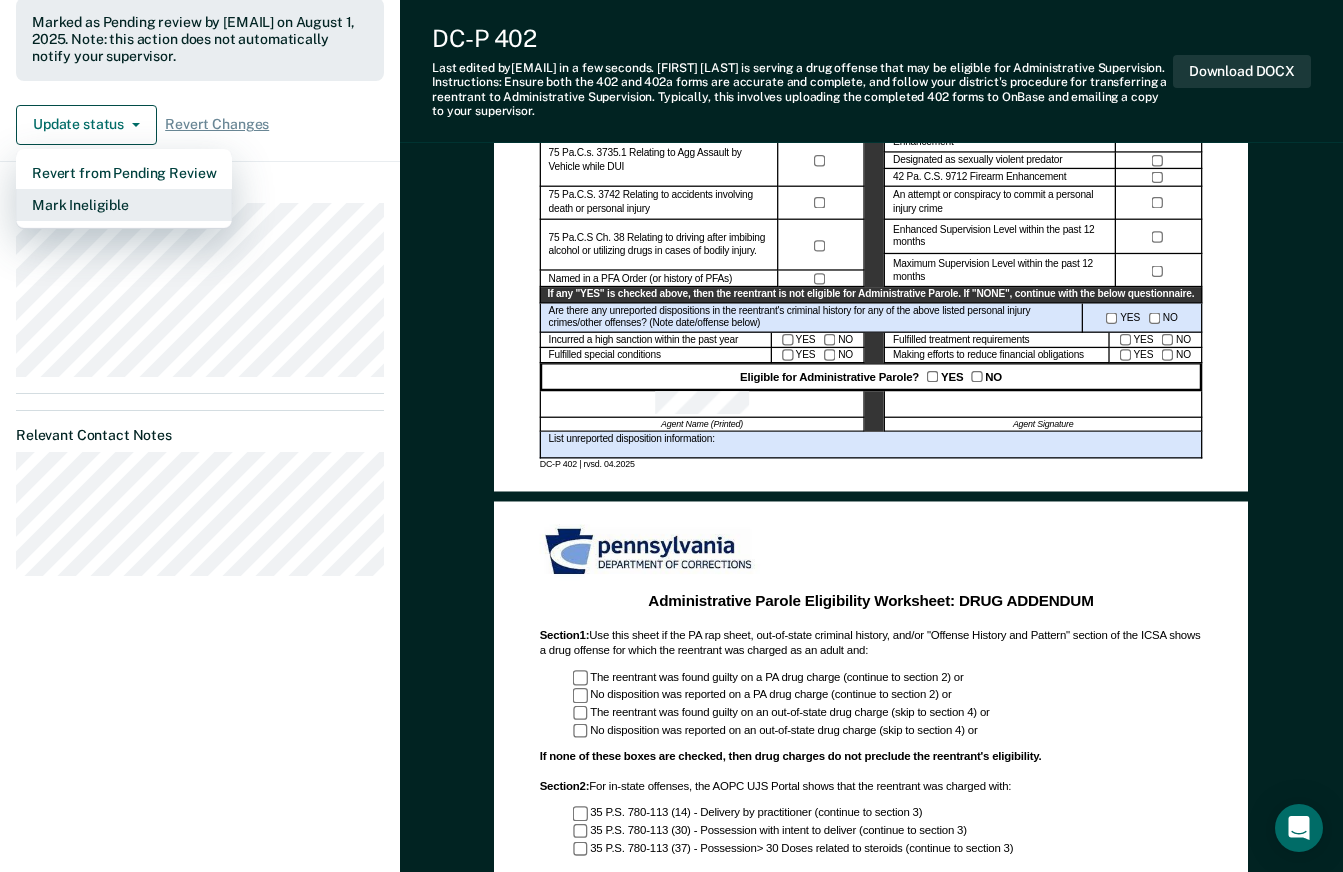 click on "Mark Ineligible" at bounding box center [124, 205] 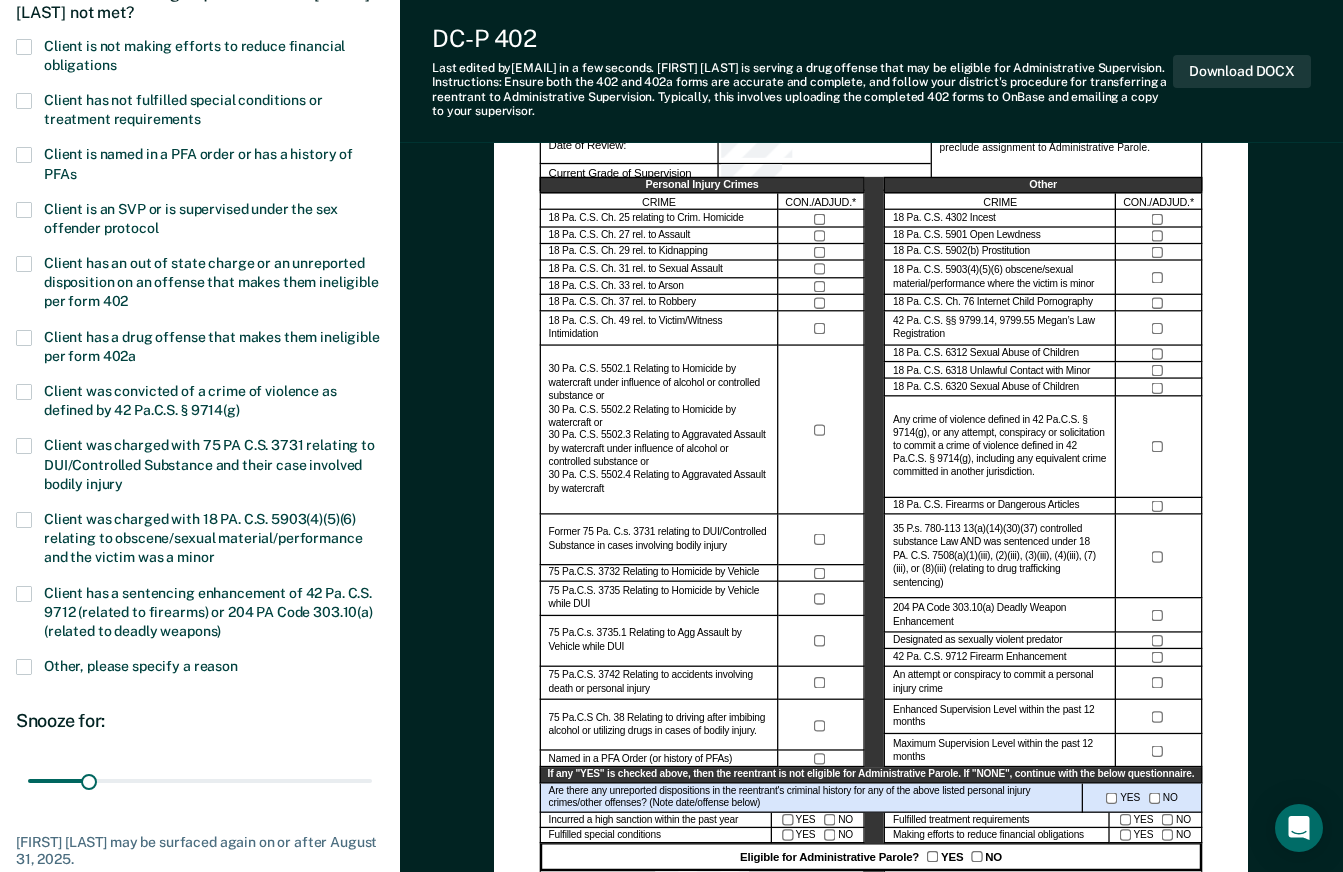 scroll, scrollTop: 100, scrollLeft: 0, axis: vertical 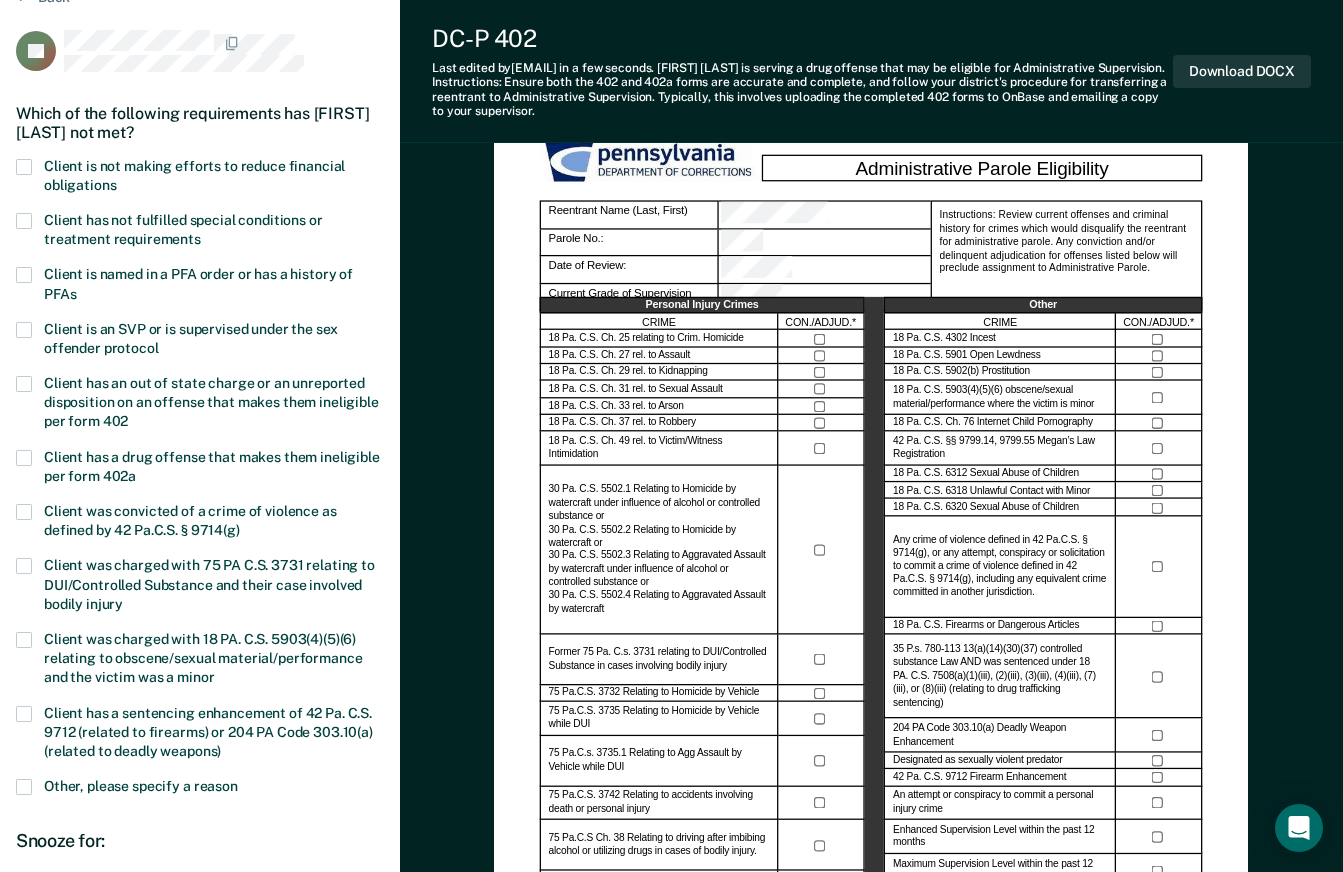 click at bounding box center [24, 787] 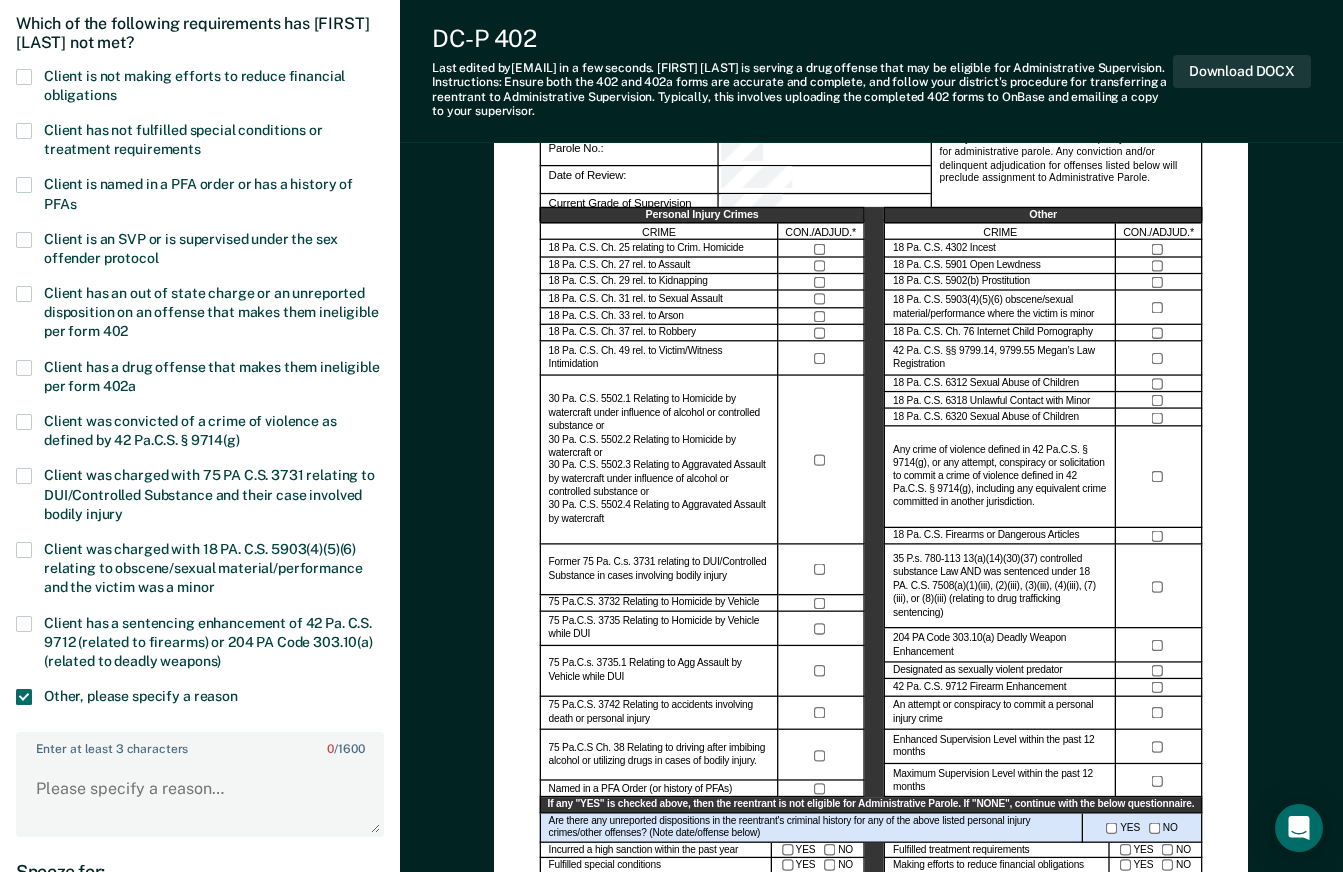 scroll, scrollTop: 100, scrollLeft: 0, axis: vertical 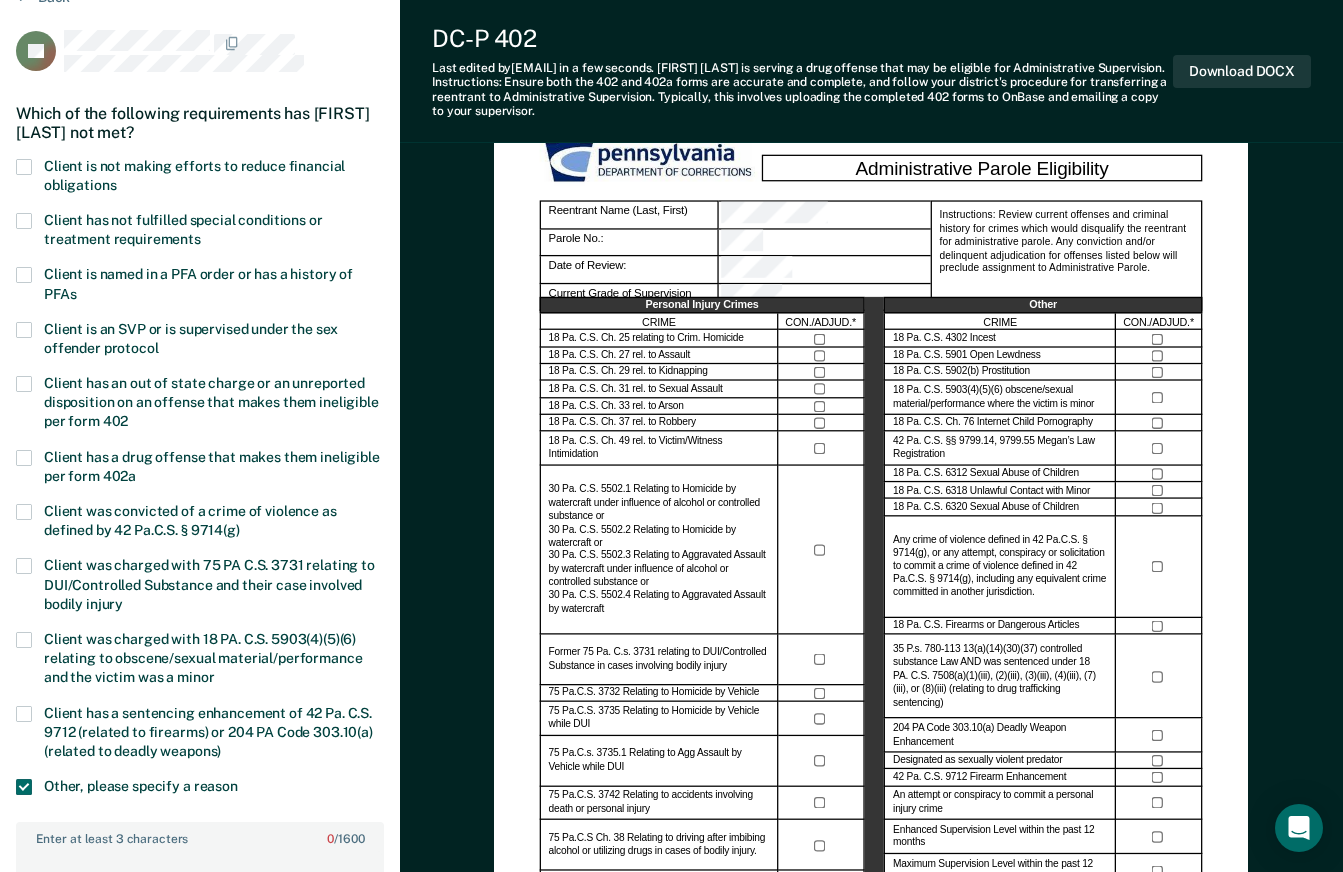 click on "Client has a sentencing enhancement of 42 Pa. C.S. 9712 (related to firearms) or 204 PA Code 303.10(a) (related to deadly weapons)" at bounding box center (200, 743) 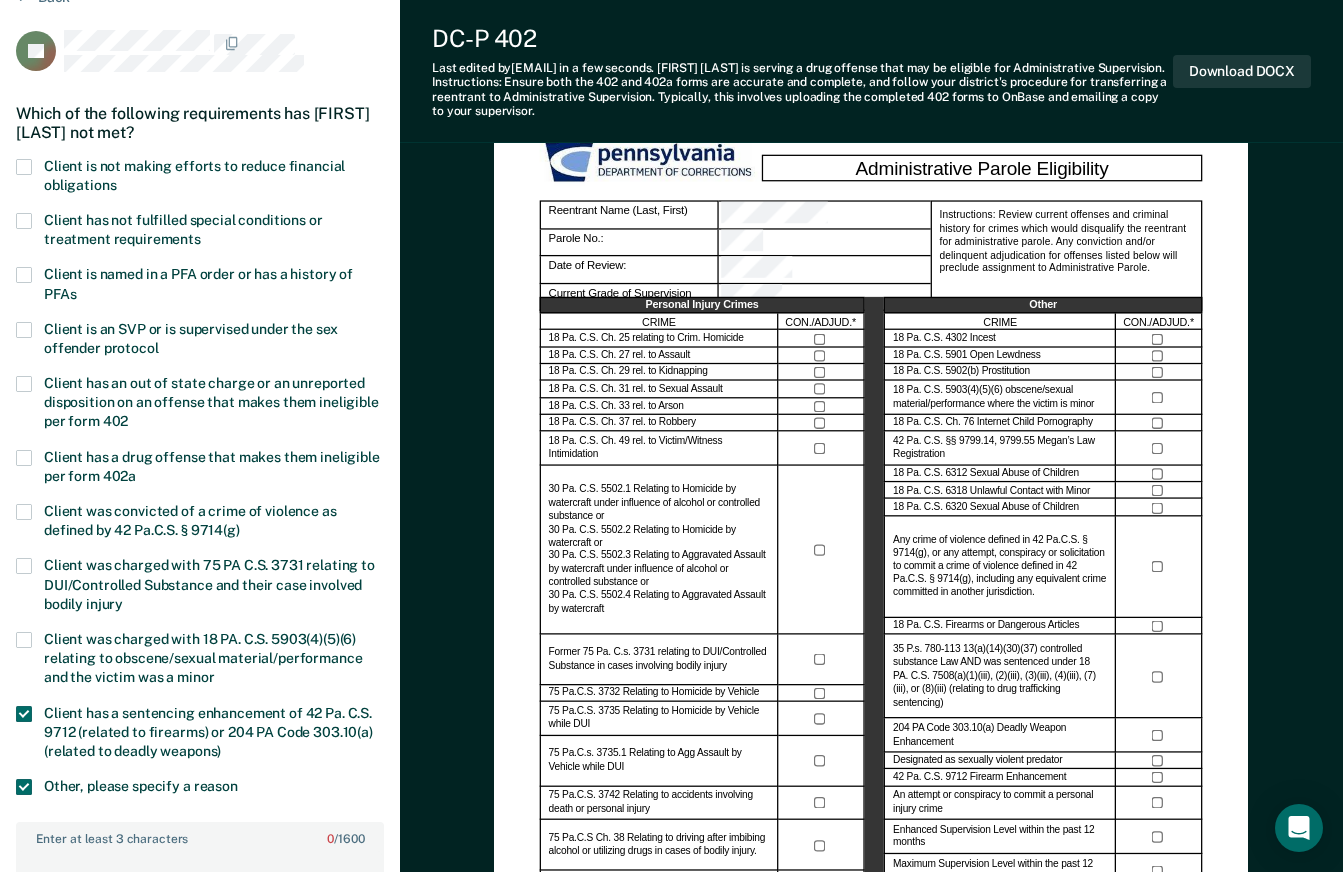 click at bounding box center [24, 787] 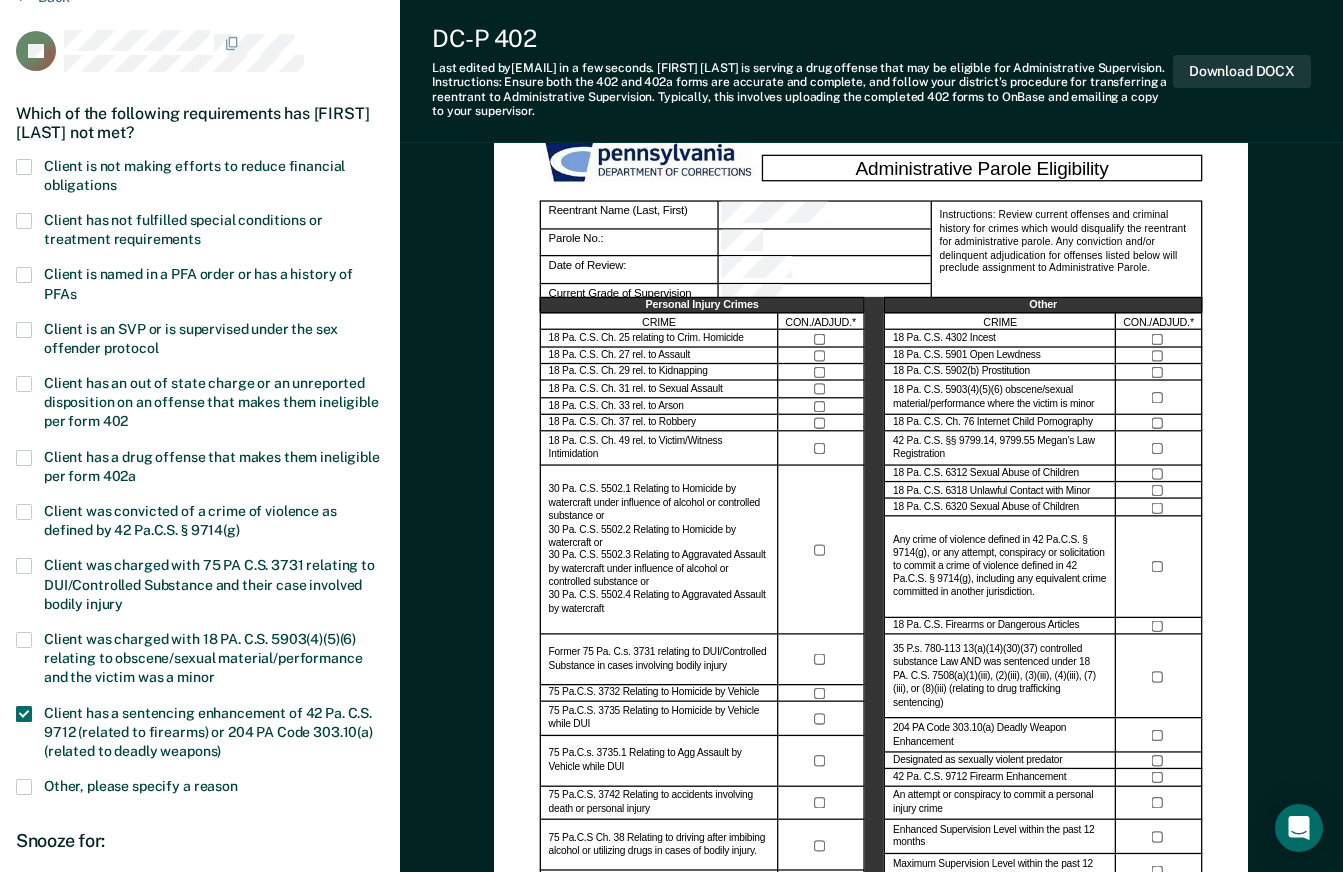 click at bounding box center [24, 714] 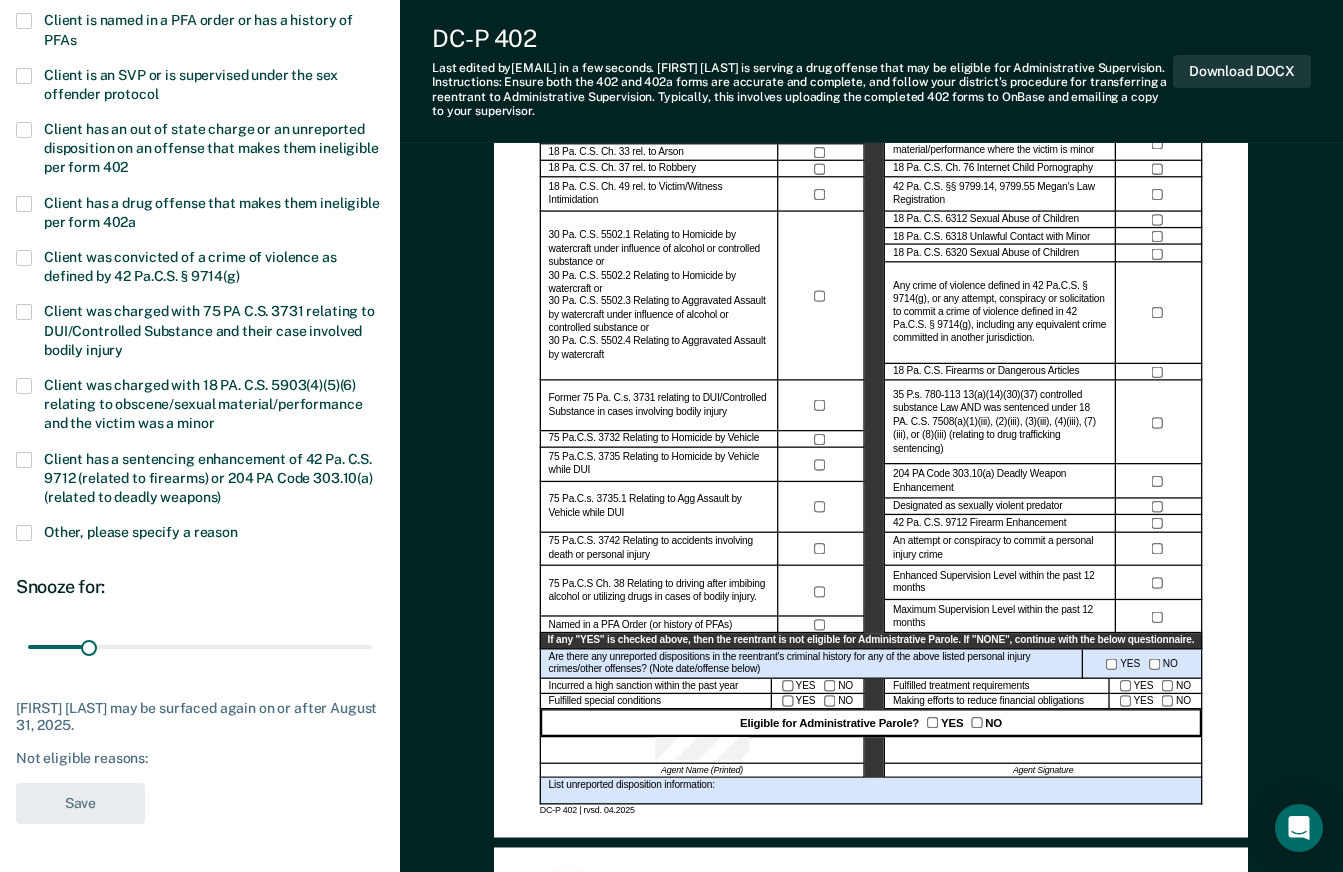 scroll, scrollTop: 0, scrollLeft: 0, axis: both 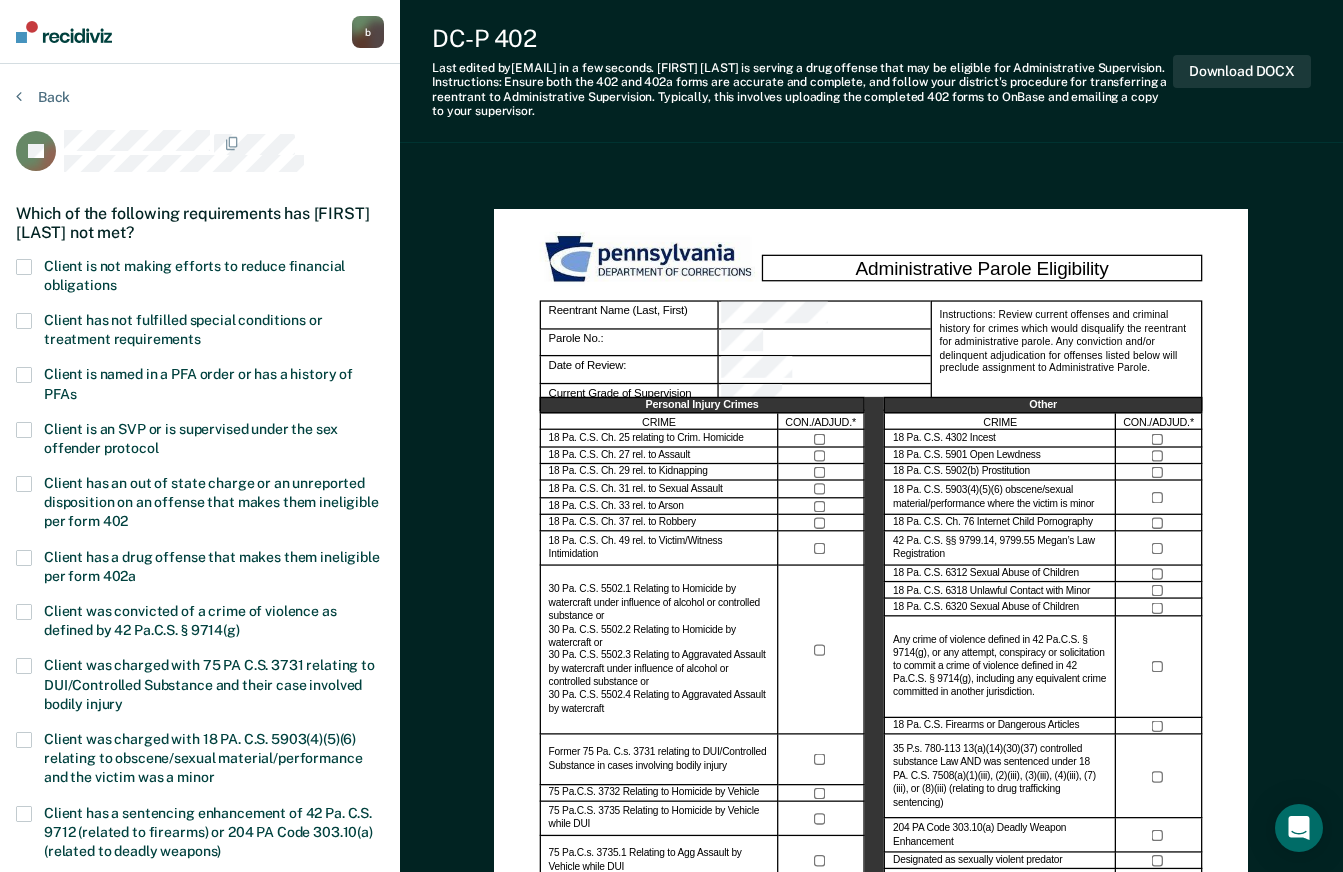 click on "Back" at bounding box center [200, 109] 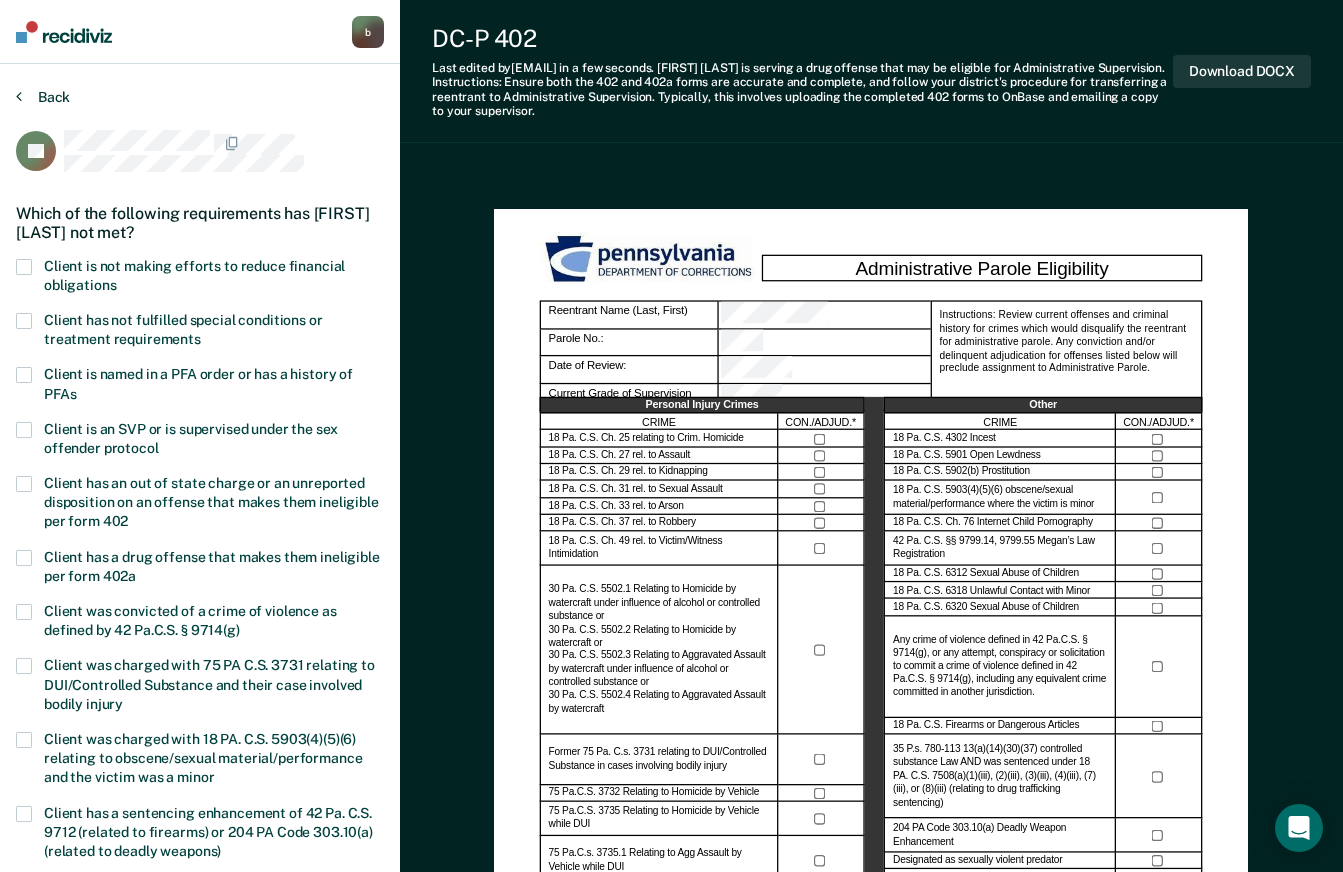 click on "Back" at bounding box center [43, 97] 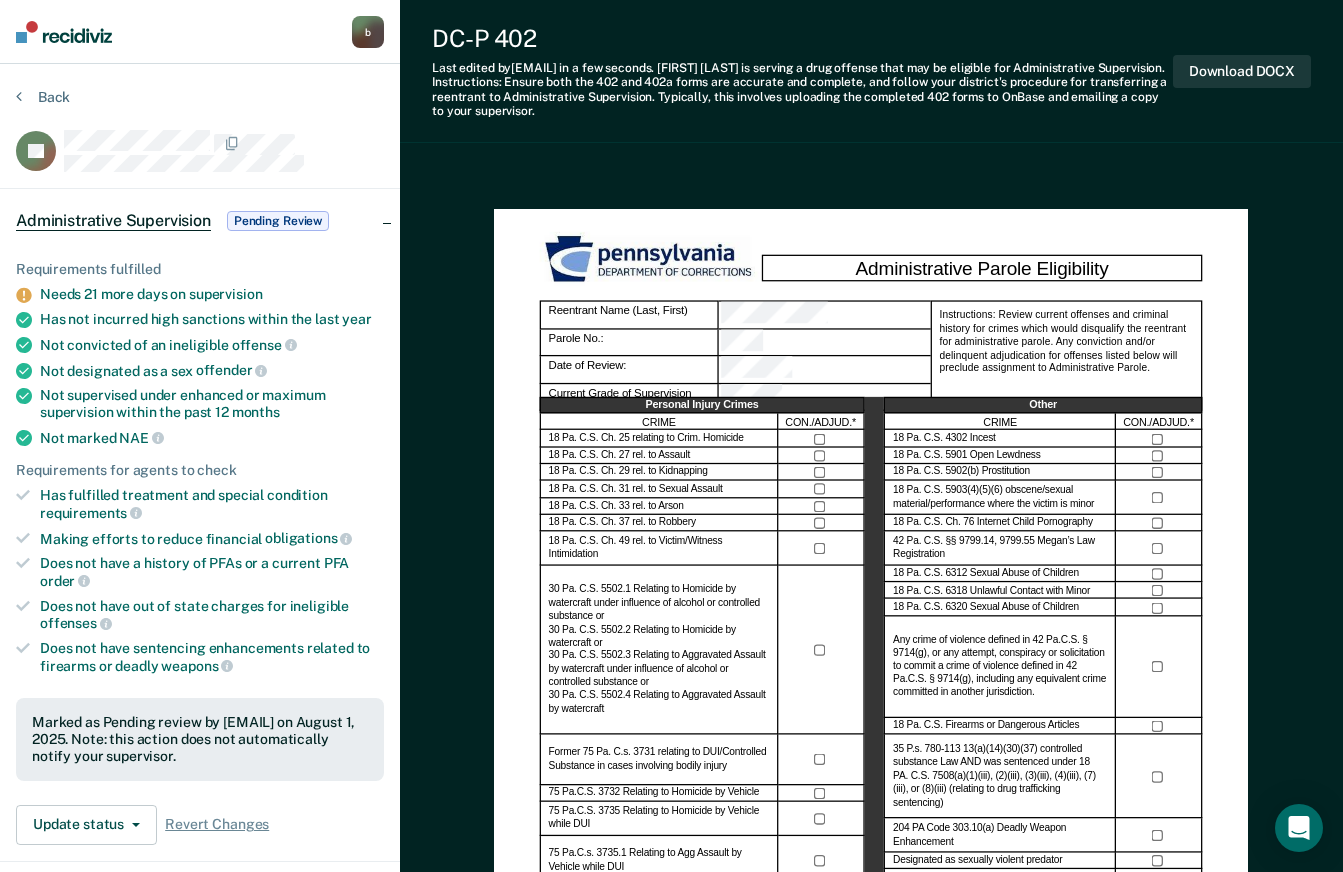 click on "Pending Review" at bounding box center [278, 221] 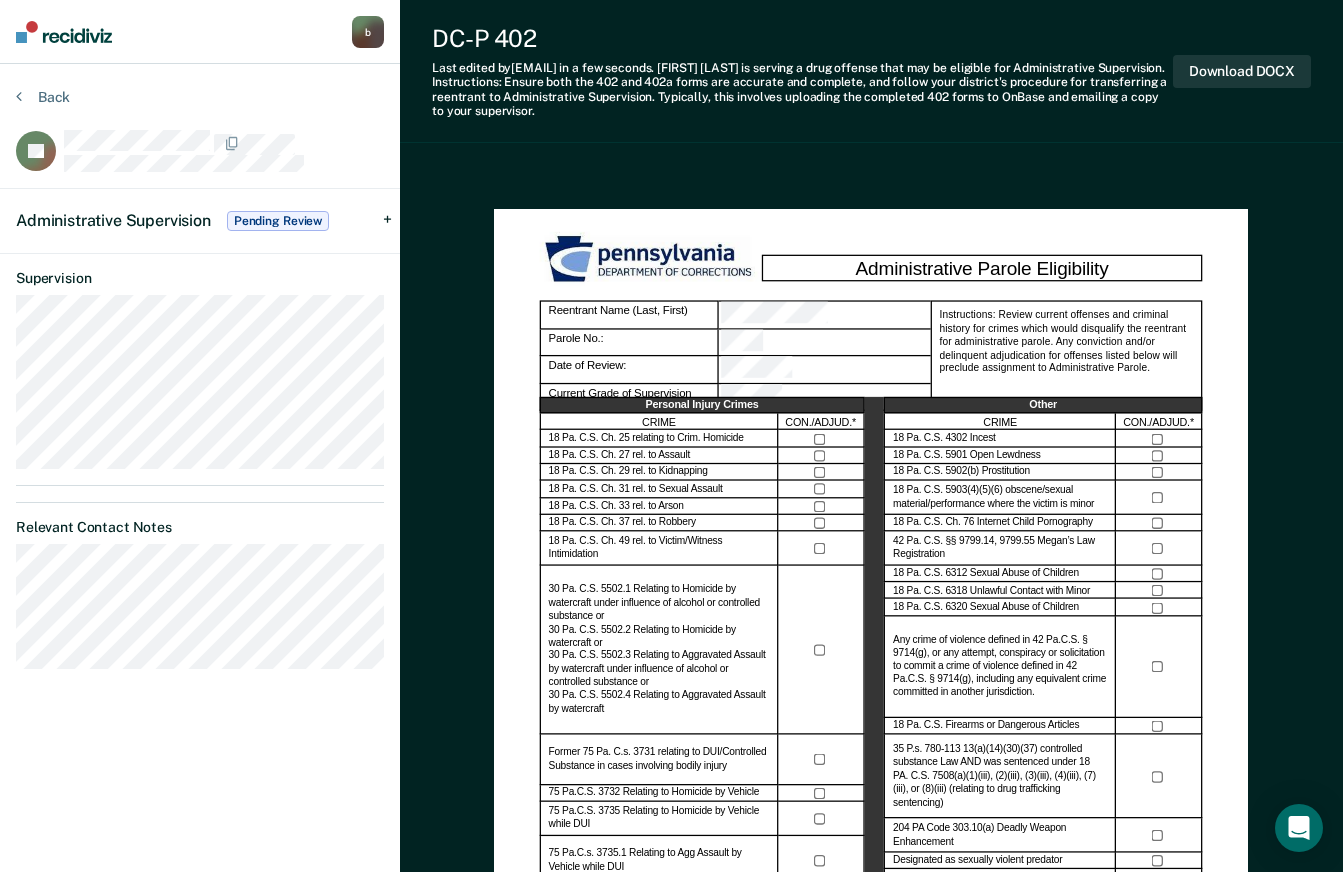 click on "Administrative Supervision" at bounding box center (113, 220) 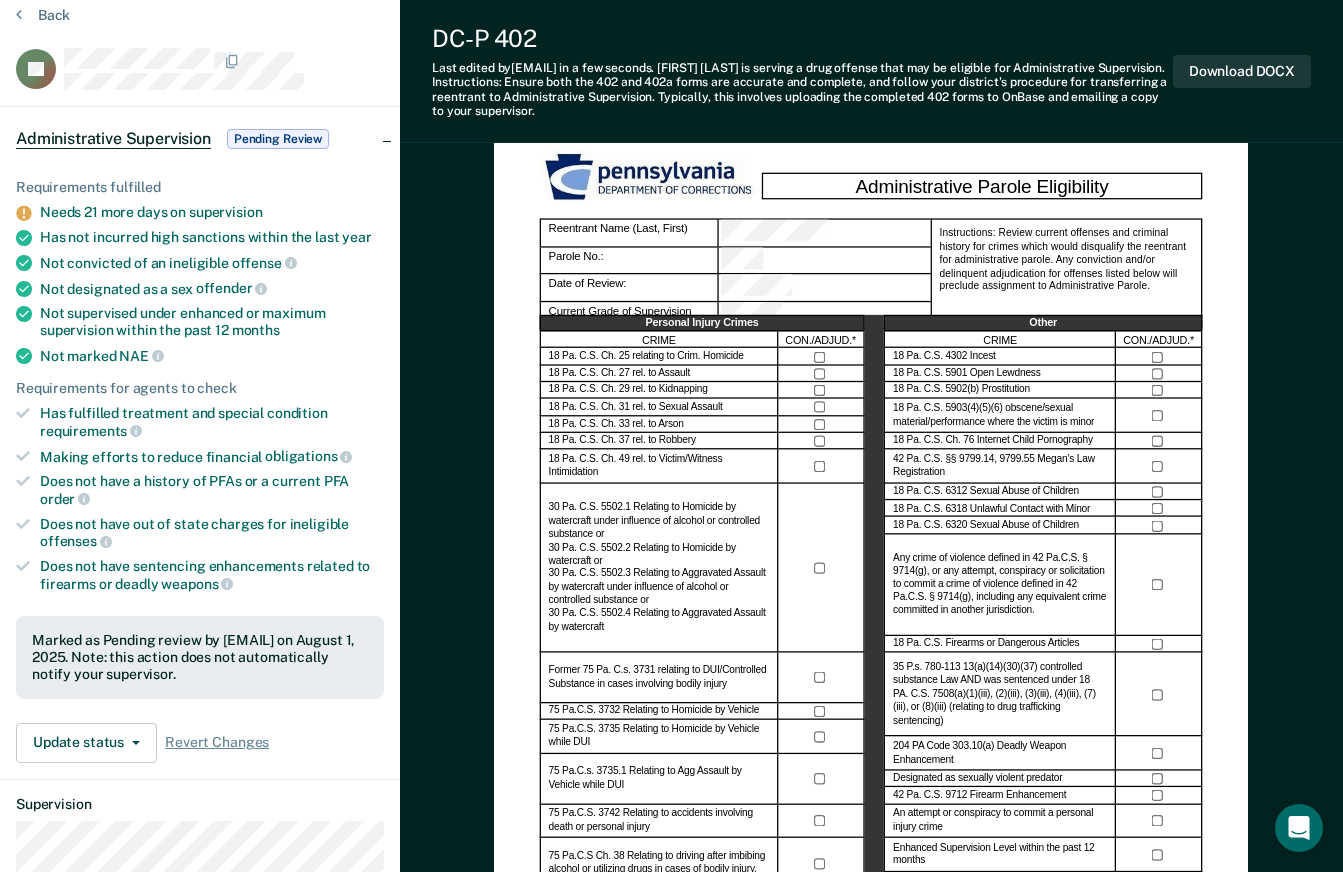 scroll, scrollTop: 100, scrollLeft: 0, axis: vertical 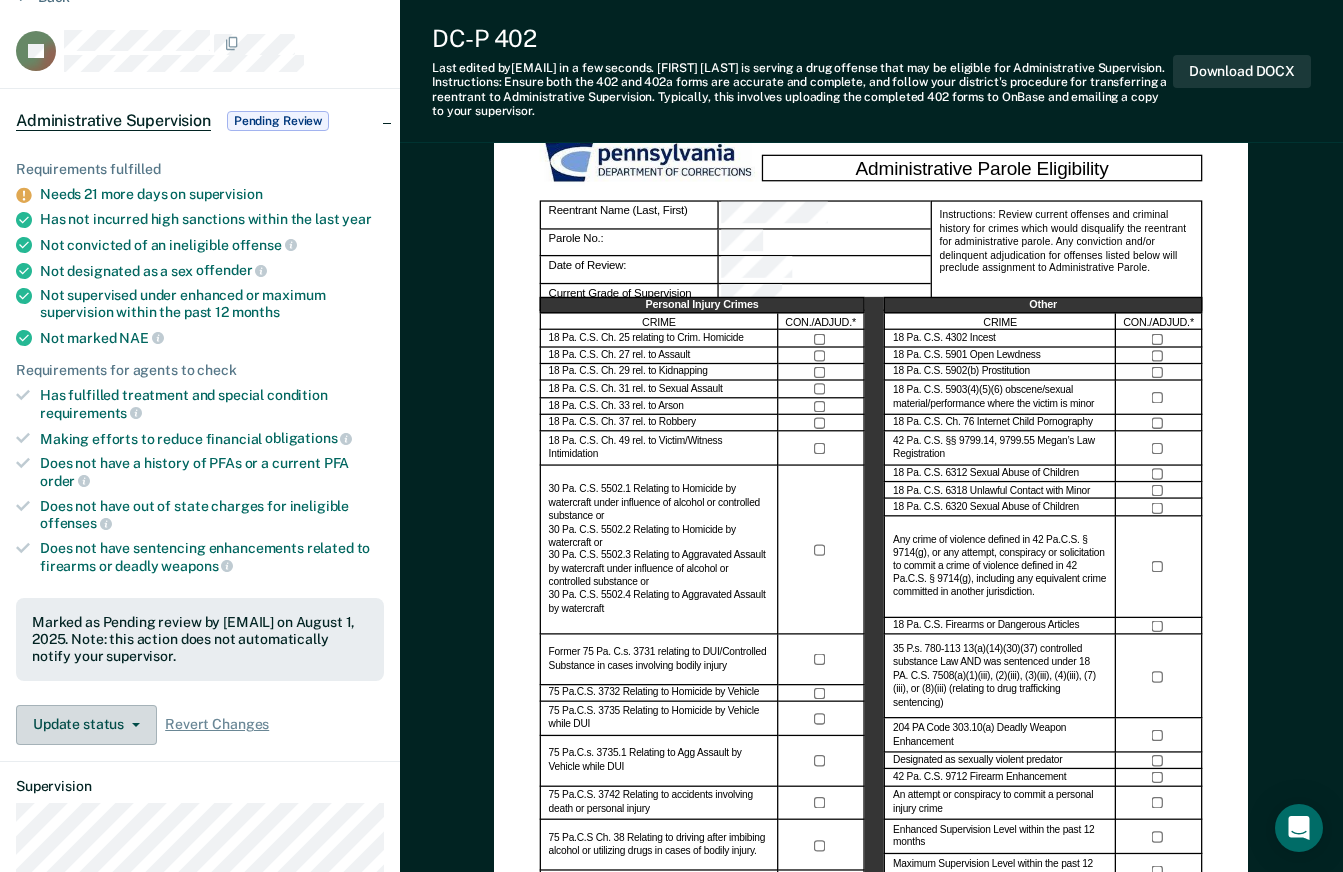 click 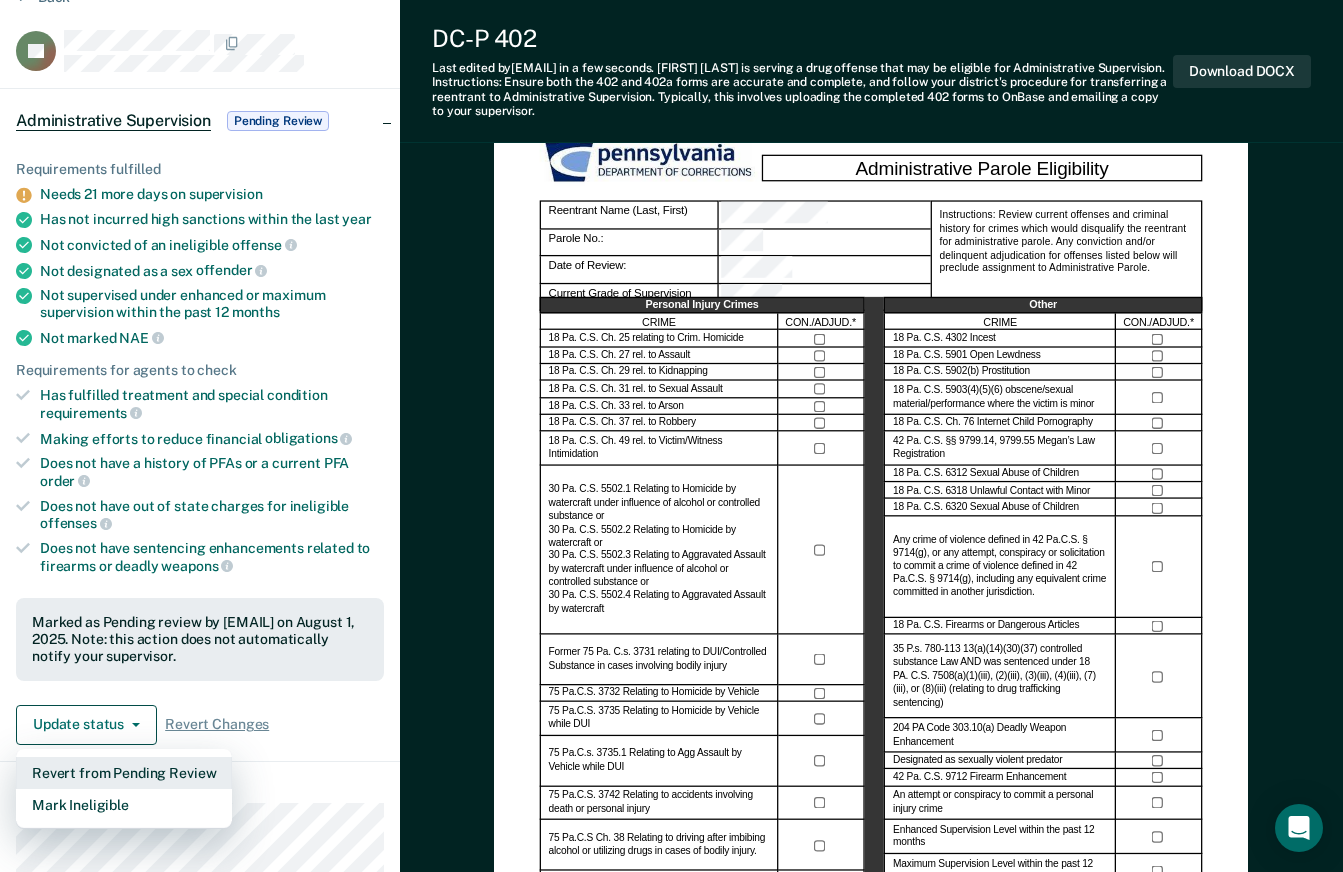 click on "Revert from Pending Review" at bounding box center [124, 773] 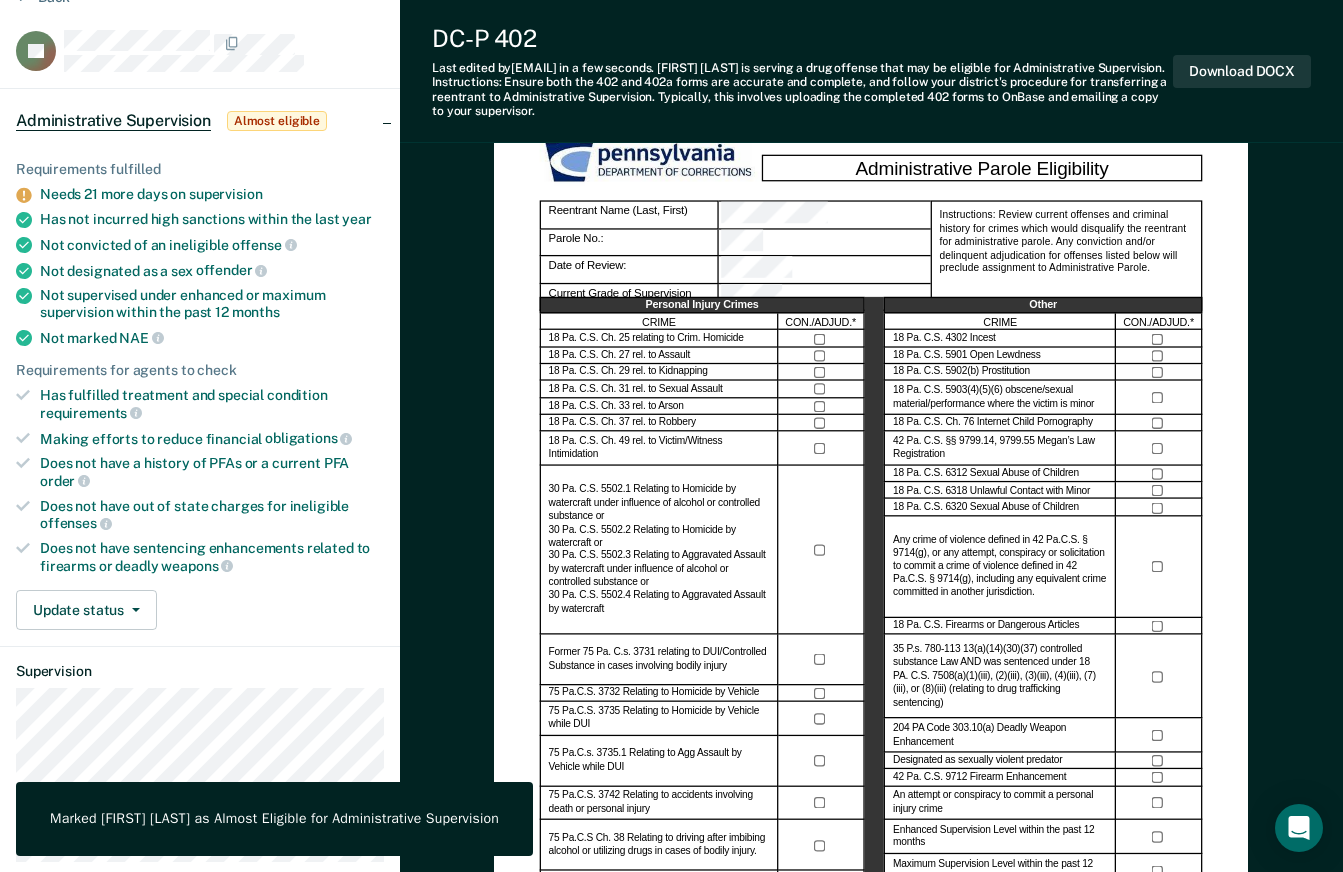 click on "Supervision" at bounding box center [200, 671] 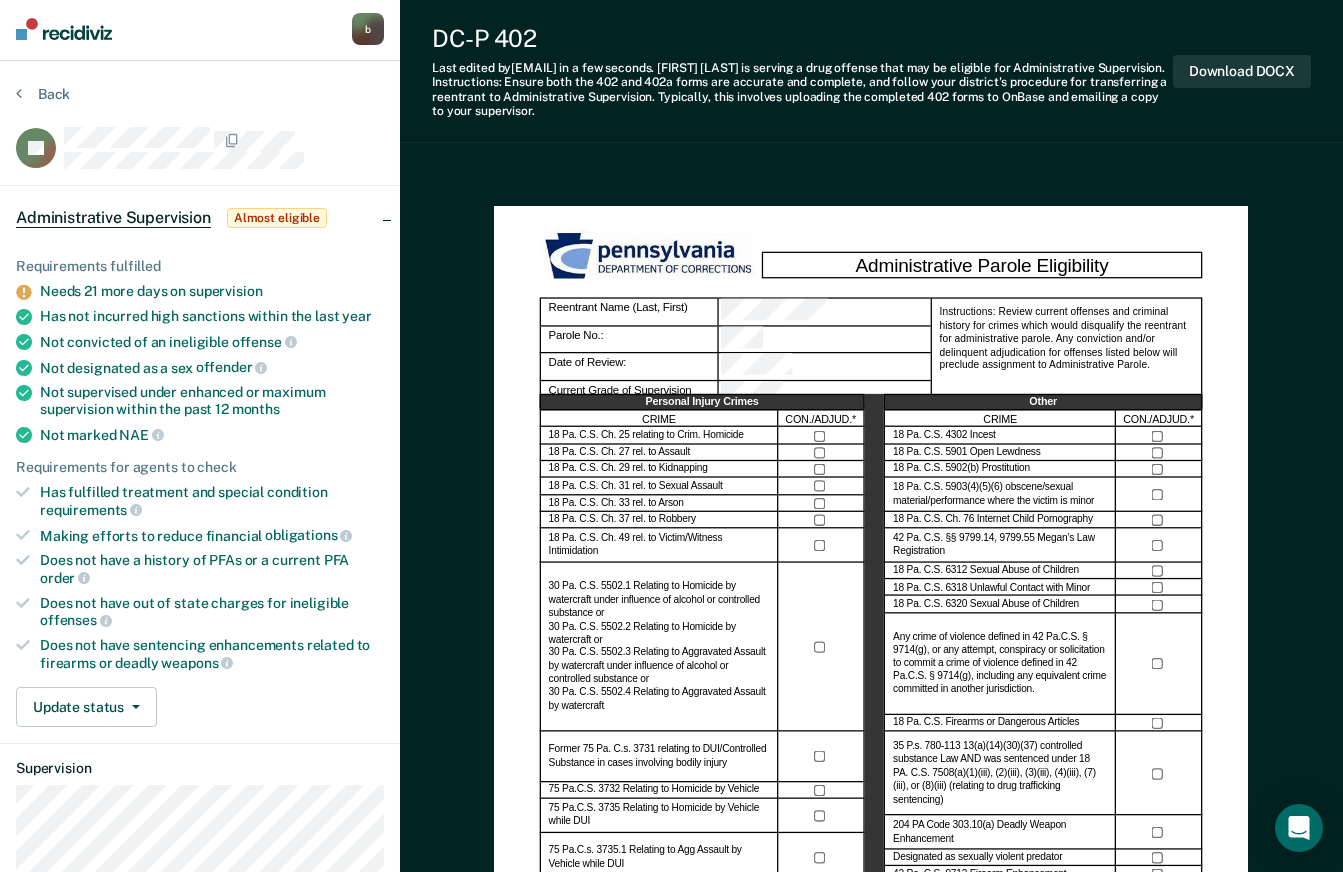 scroll, scrollTop: 0, scrollLeft: 0, axis: both 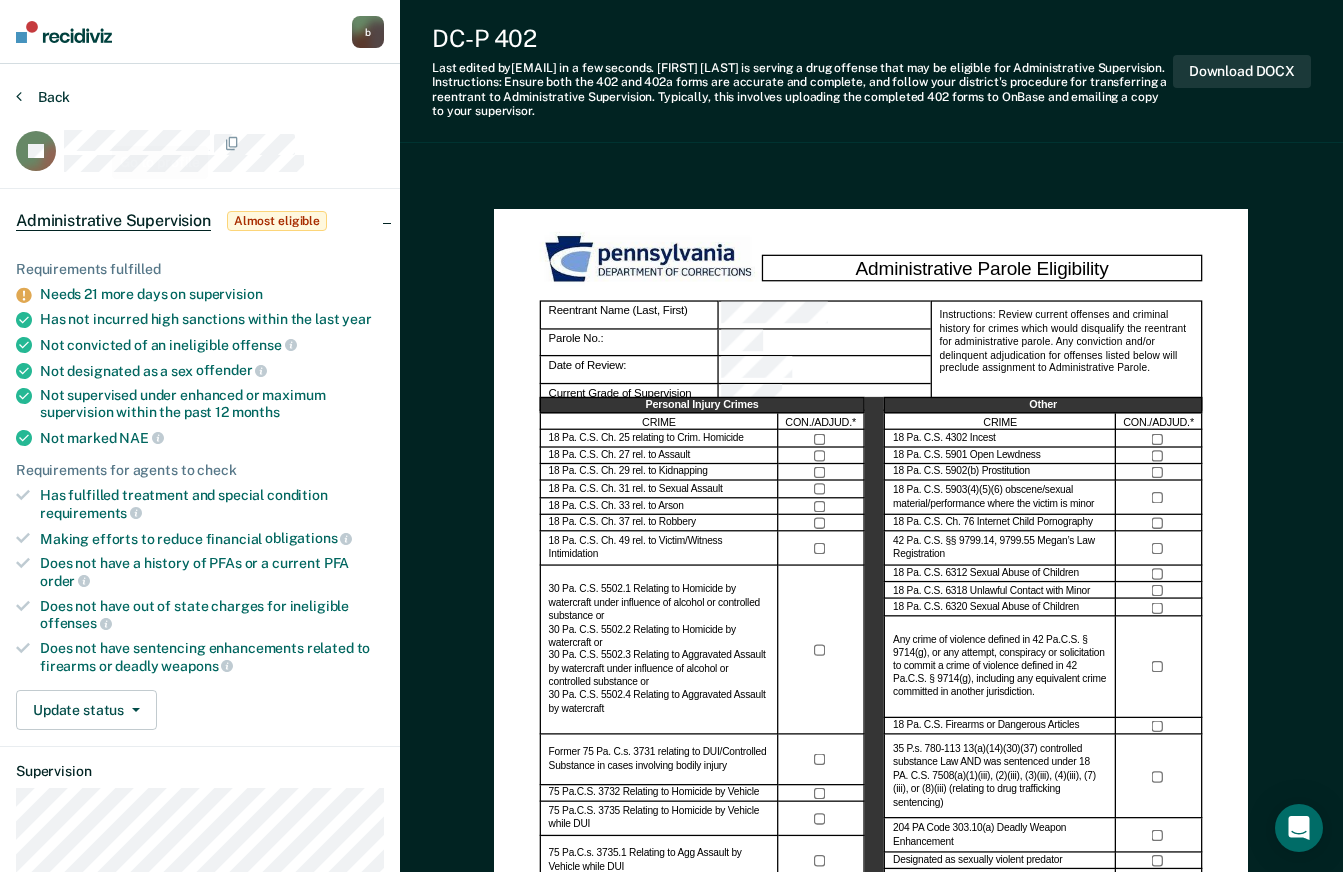 click on "Back" at bounding box center (43, 97) 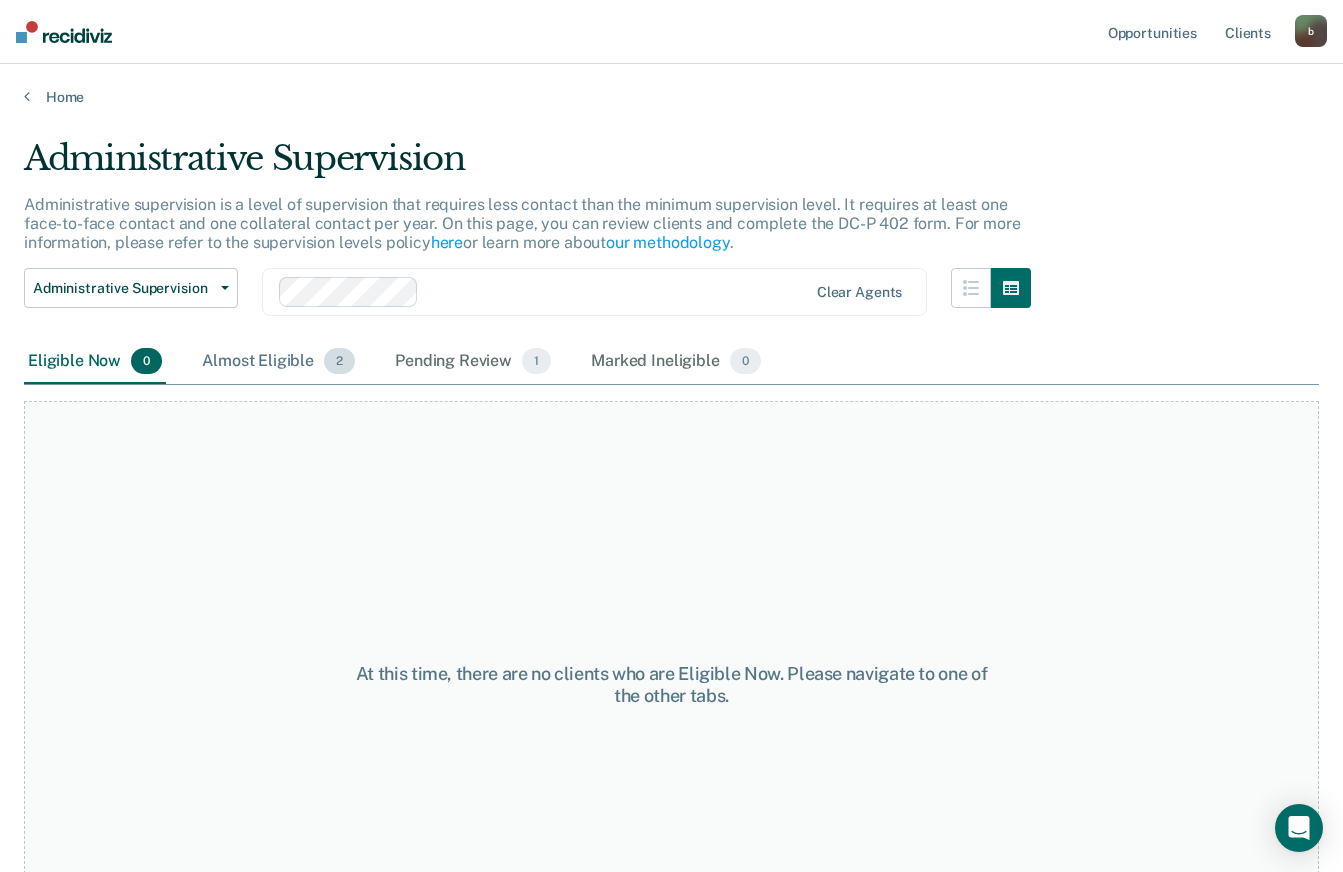 click on "Almost Eligible 2" at bounding box center [278, 362] 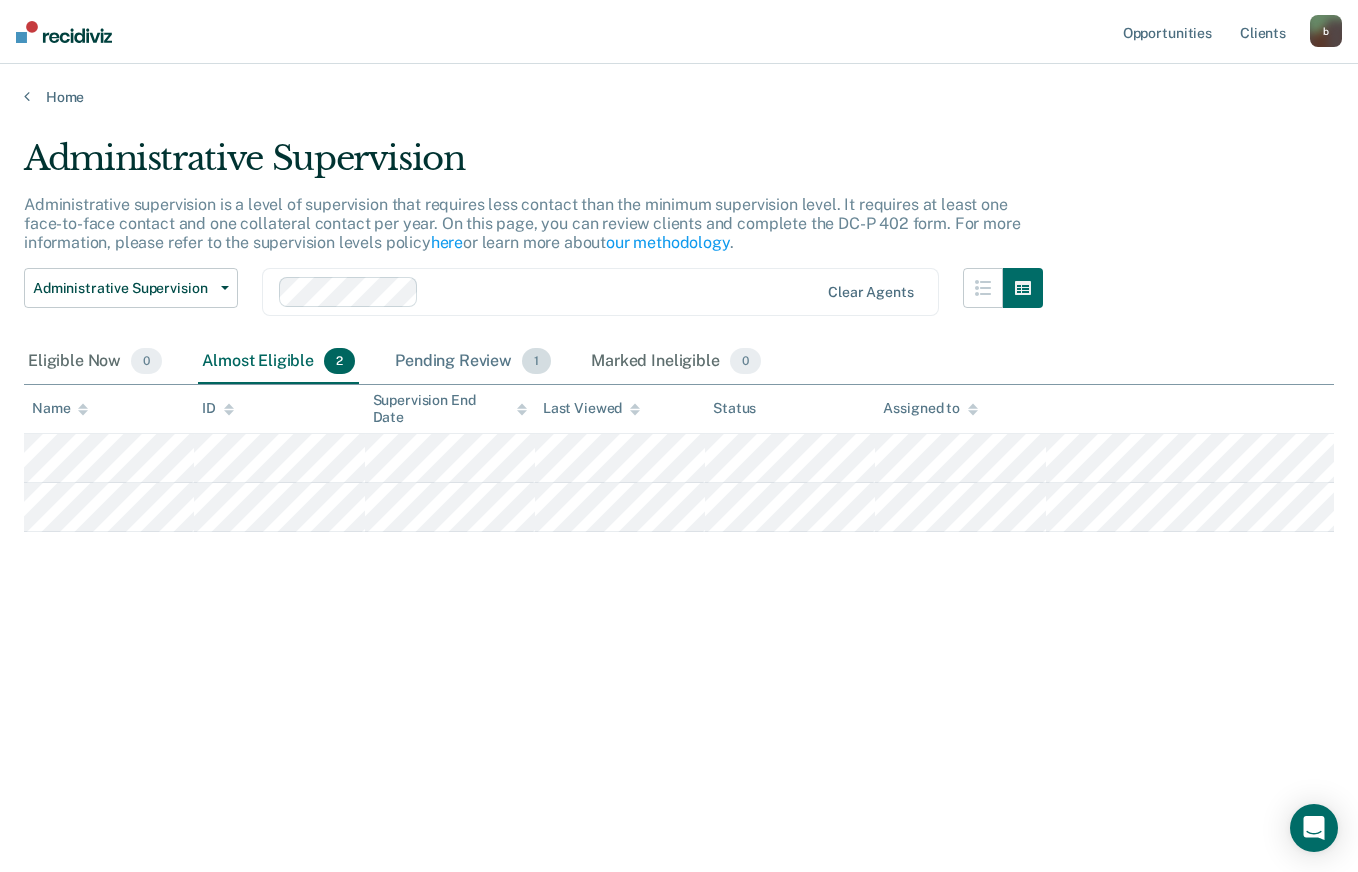 click on "Pending Review 1" at bounding box center [473, 362] 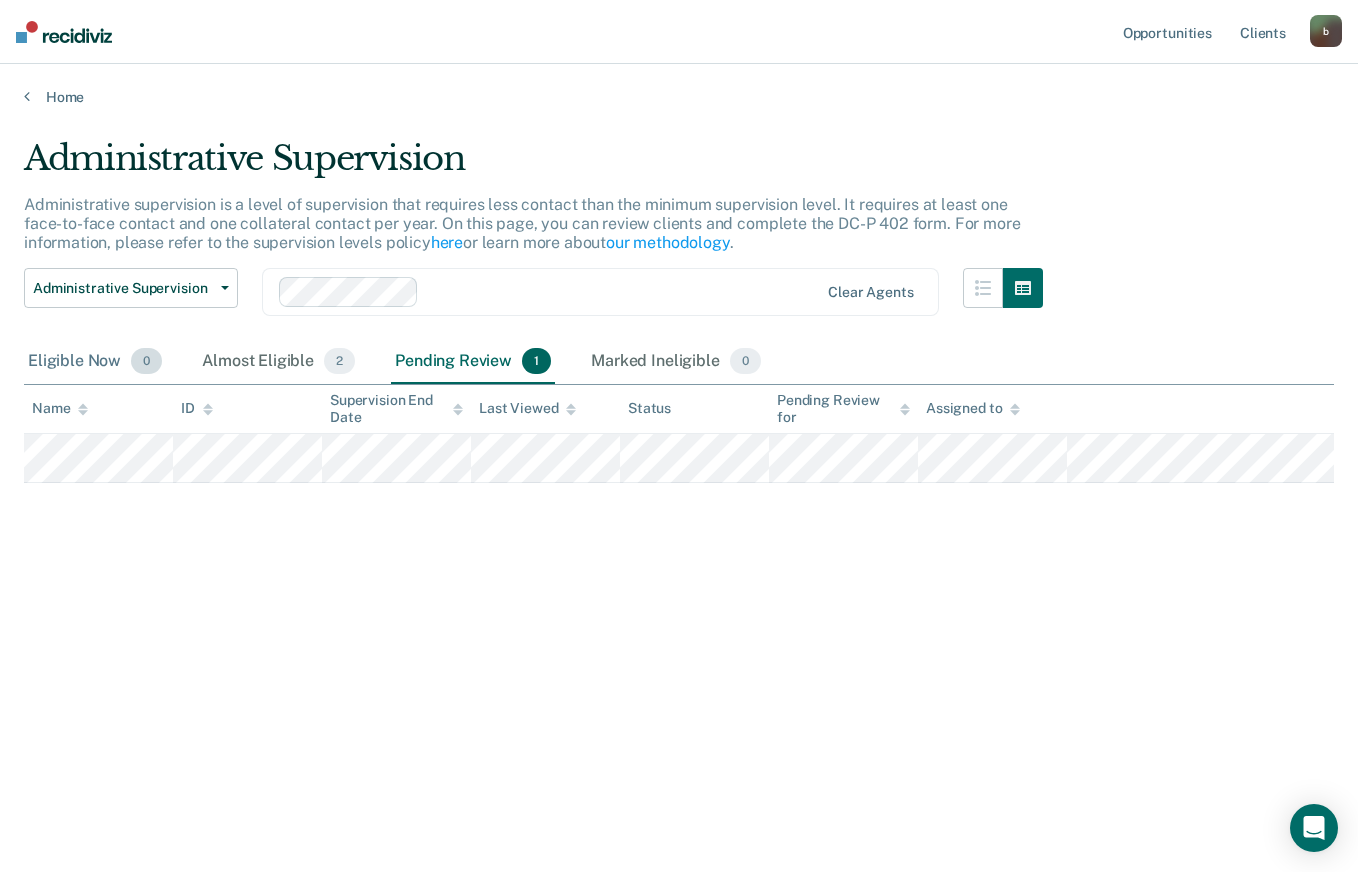 click on "0" at bounding box center [146, 361] 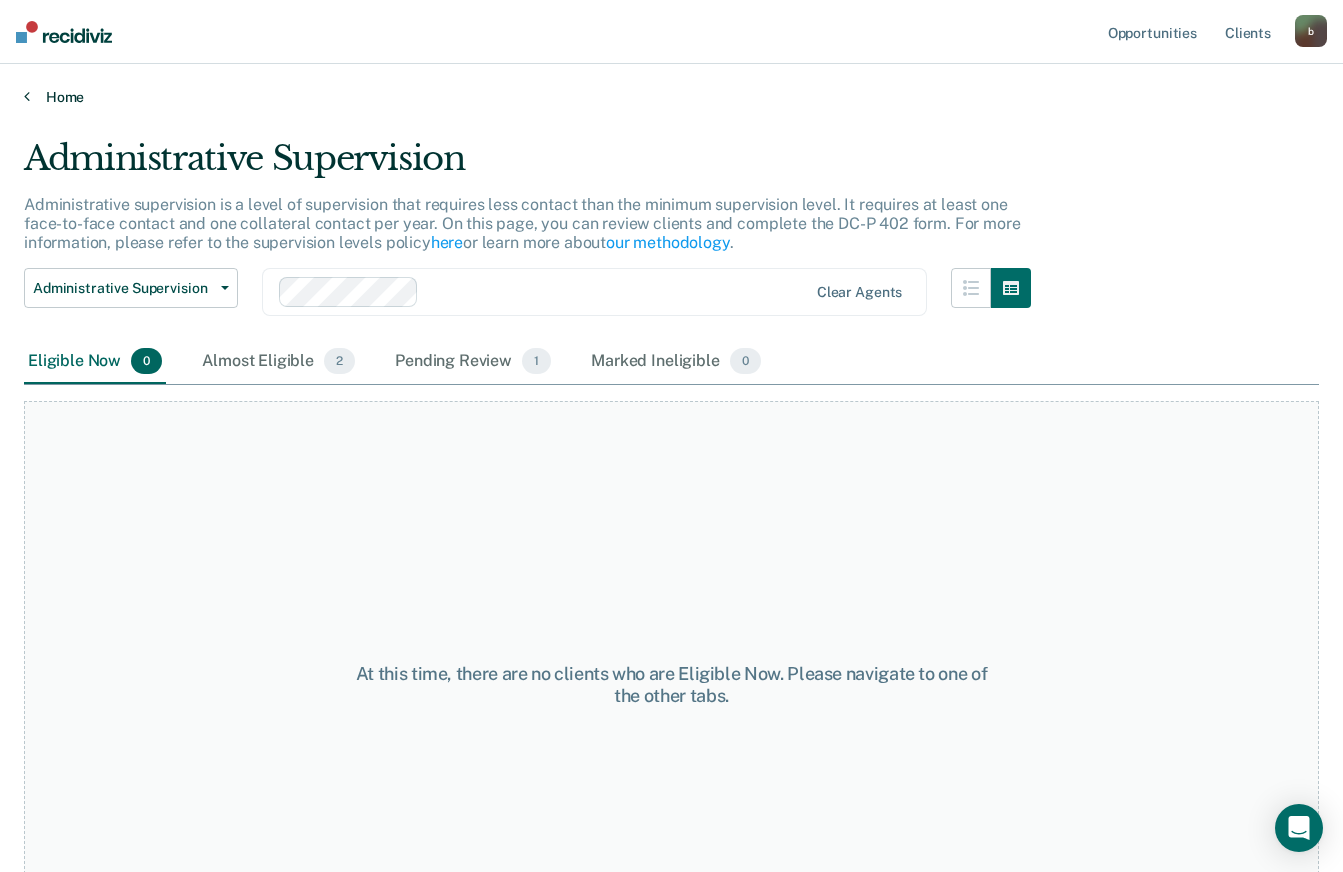click on "Home" at bounding box center (671, 97) 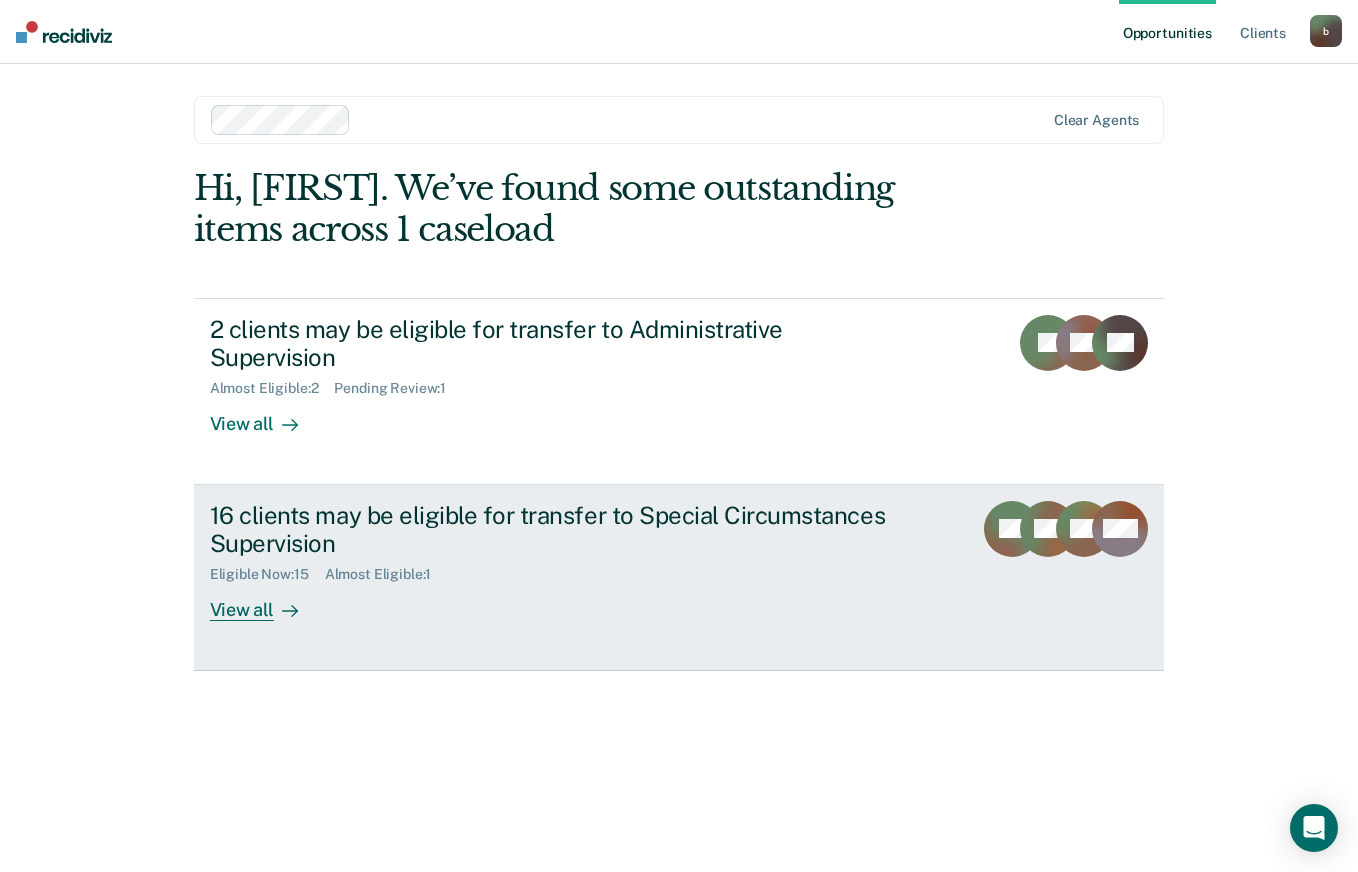 click on "Eligible Now :  15 Almost Eligible :  1" at bounding box center (561, 570) 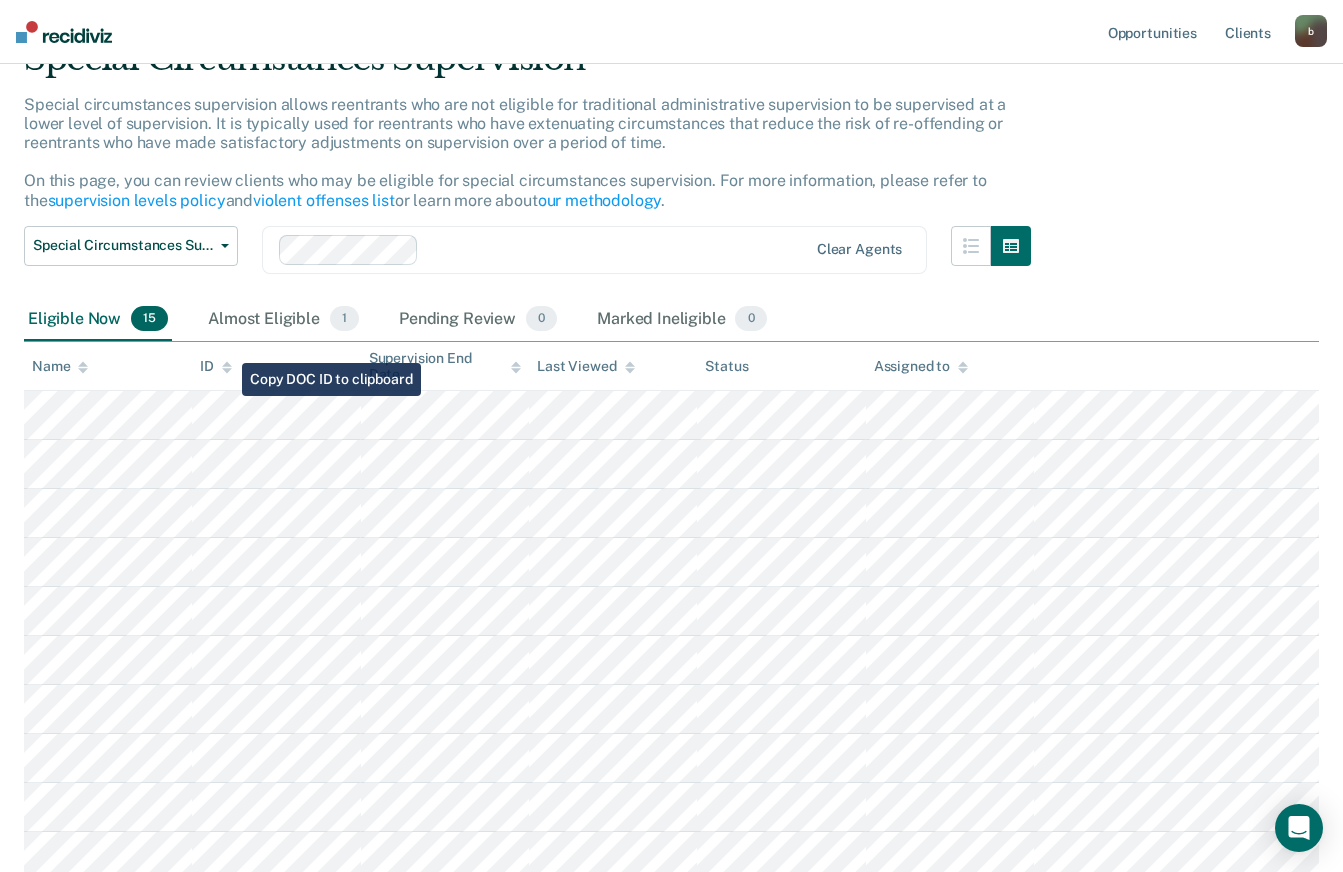 scroll, scrollTop: 200, scrollLeft: 0, axis: vertical 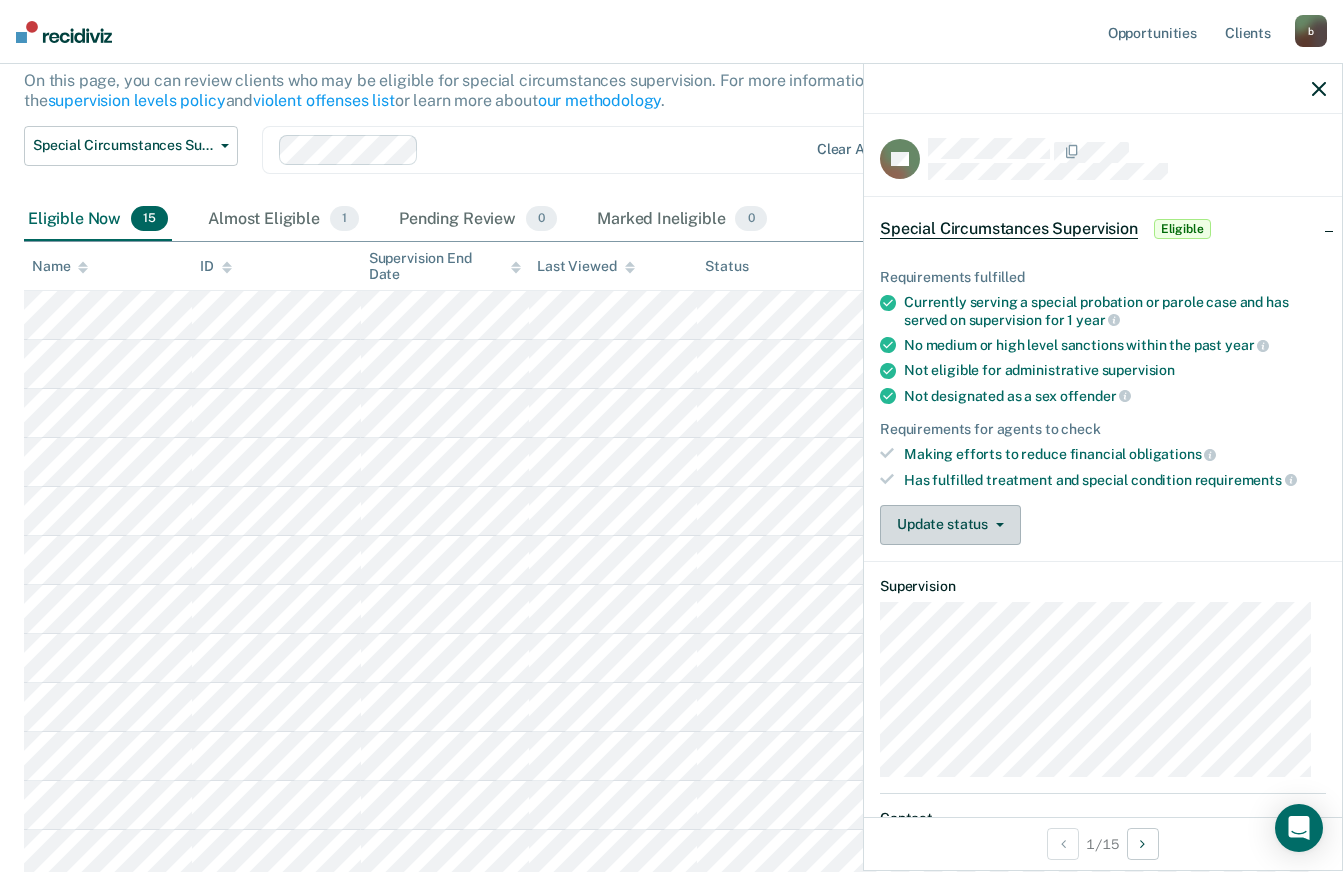 click 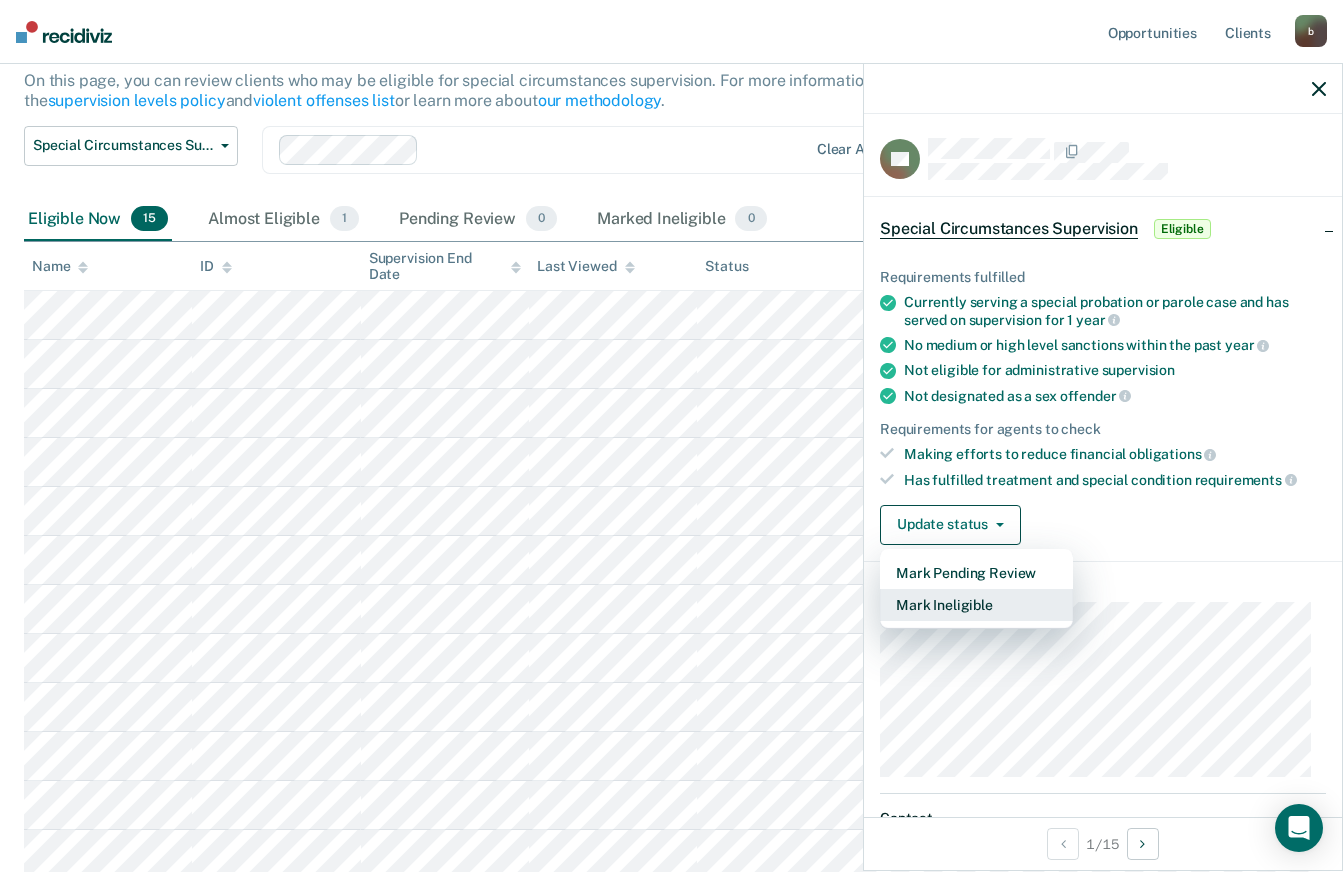 click on "Mark Ineligible" at bounding box center (976, 605) 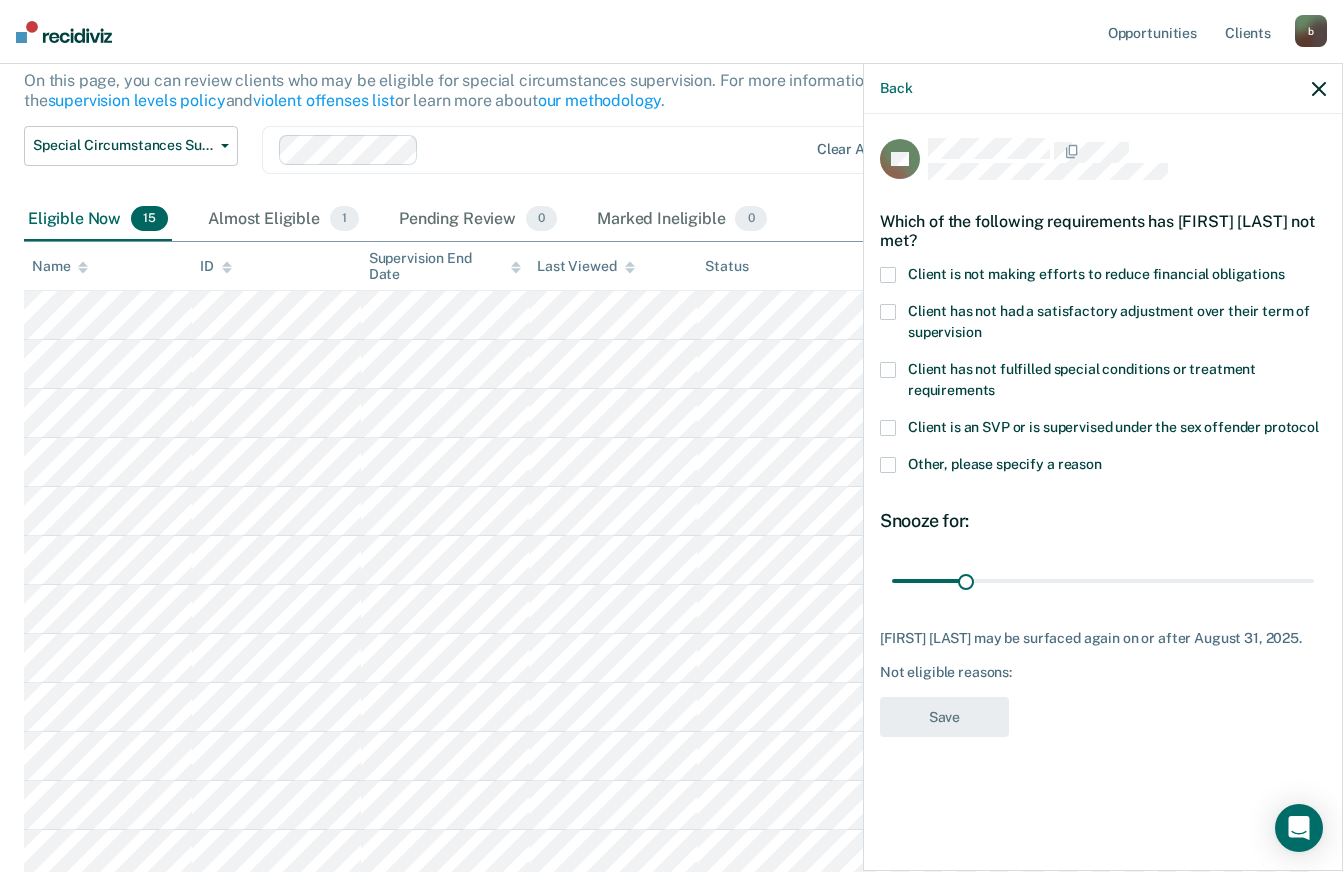 click on "Other, please specify a reason" at bounding box center [1103, 467] 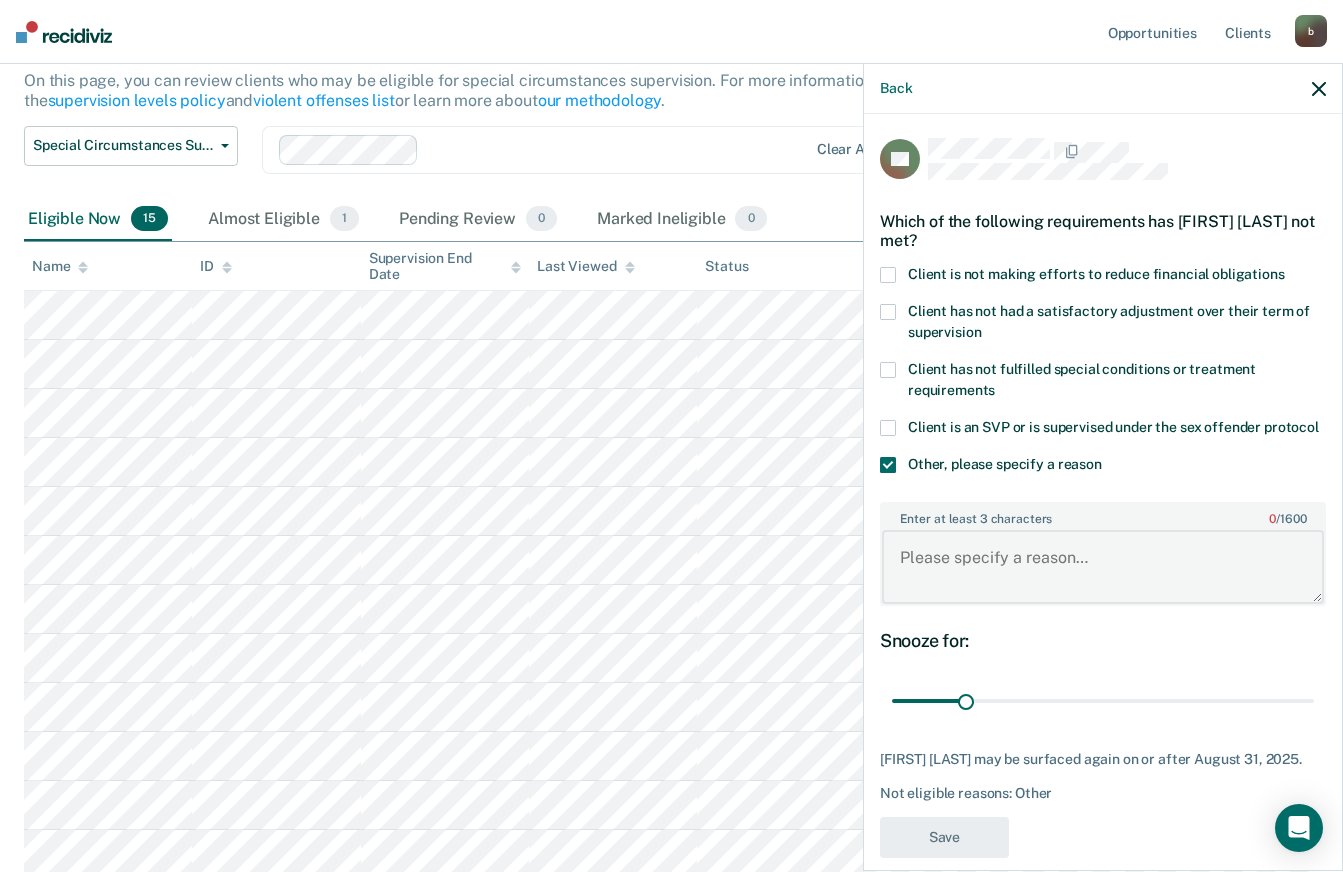 click on "Enter at least 3 characters 0  /  1600" at bounding box center [1103, 567] 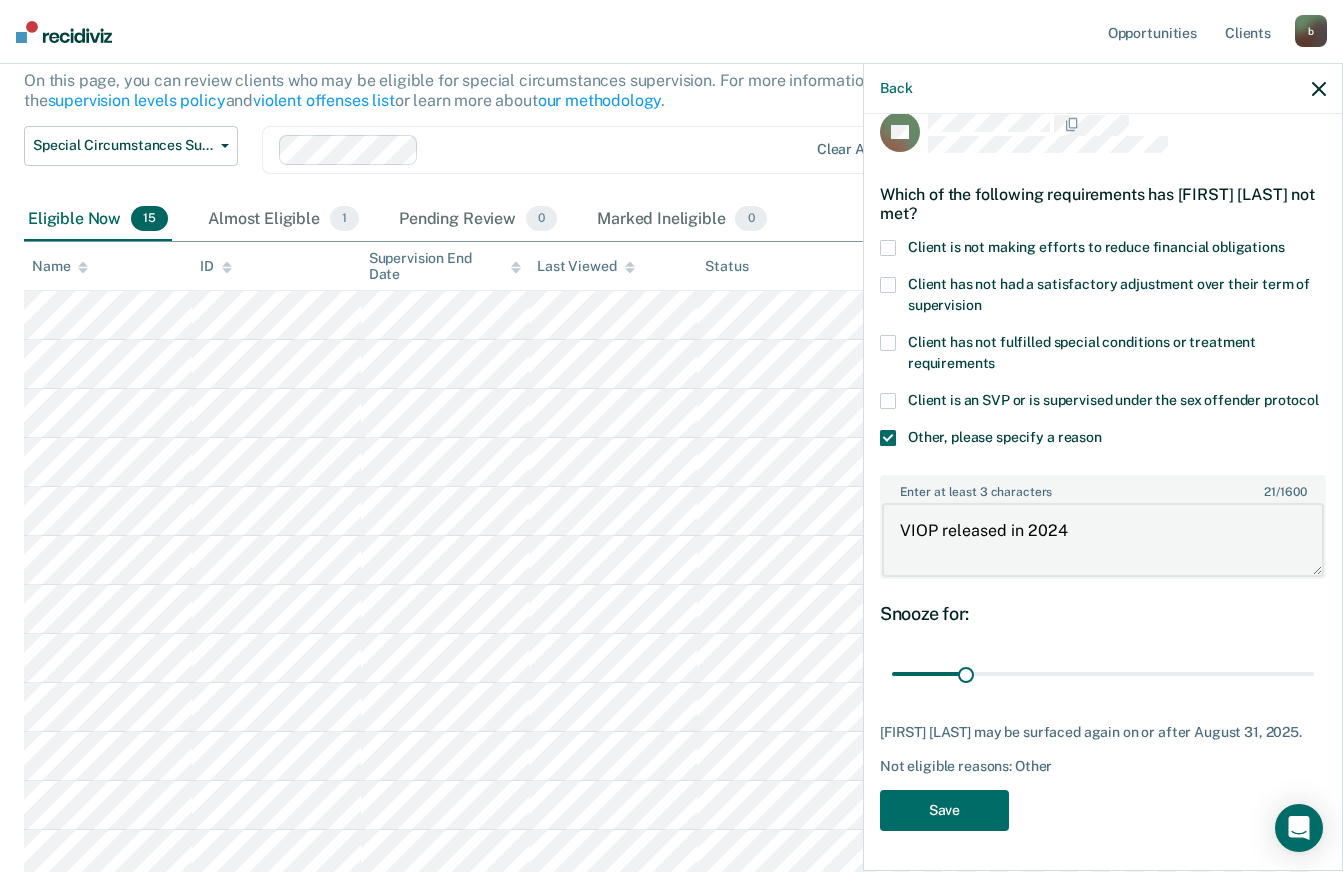 scroll, scrollTop: 46, scrollLeft: 0, axis: vertical 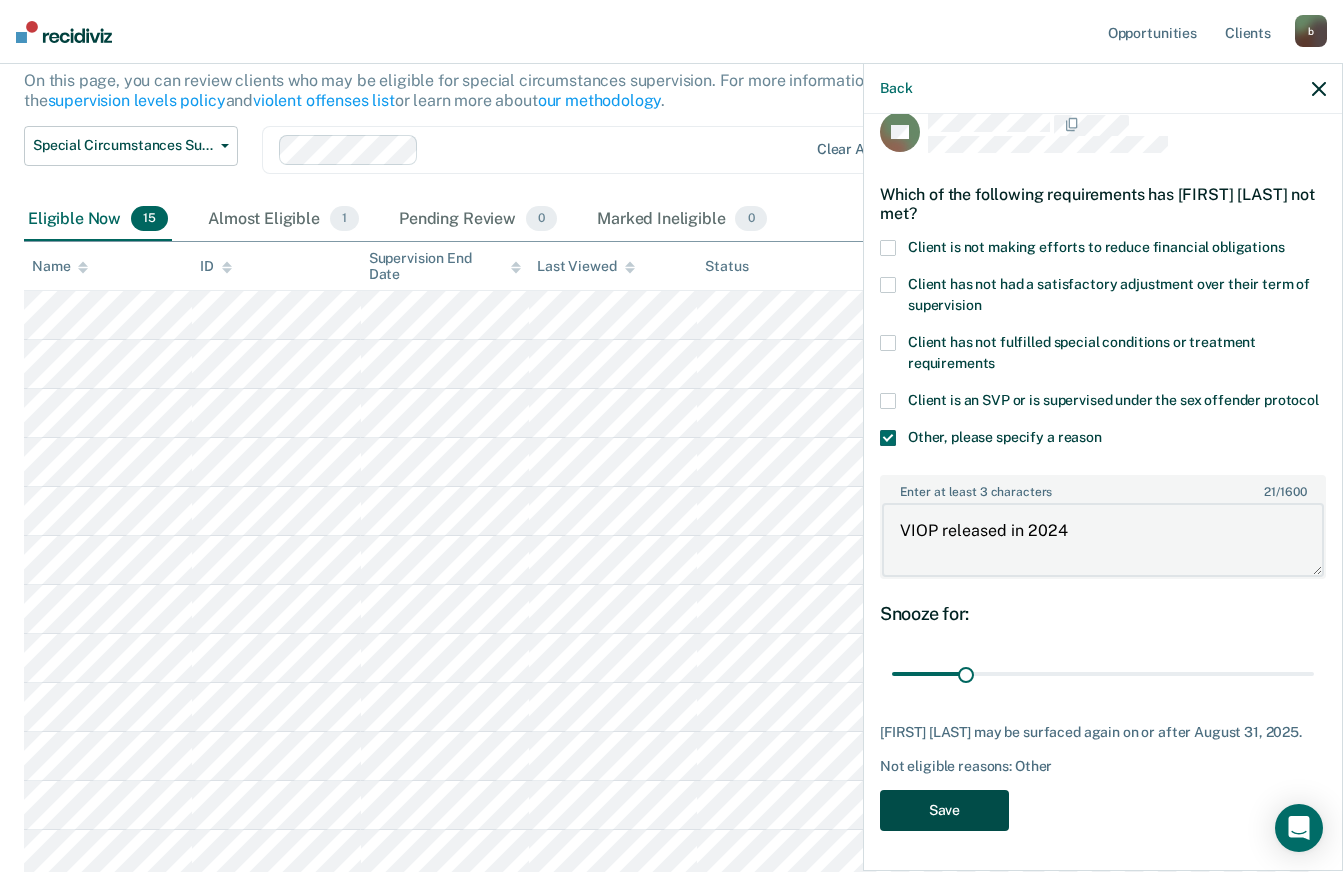 type on "VIOP released in 2024" 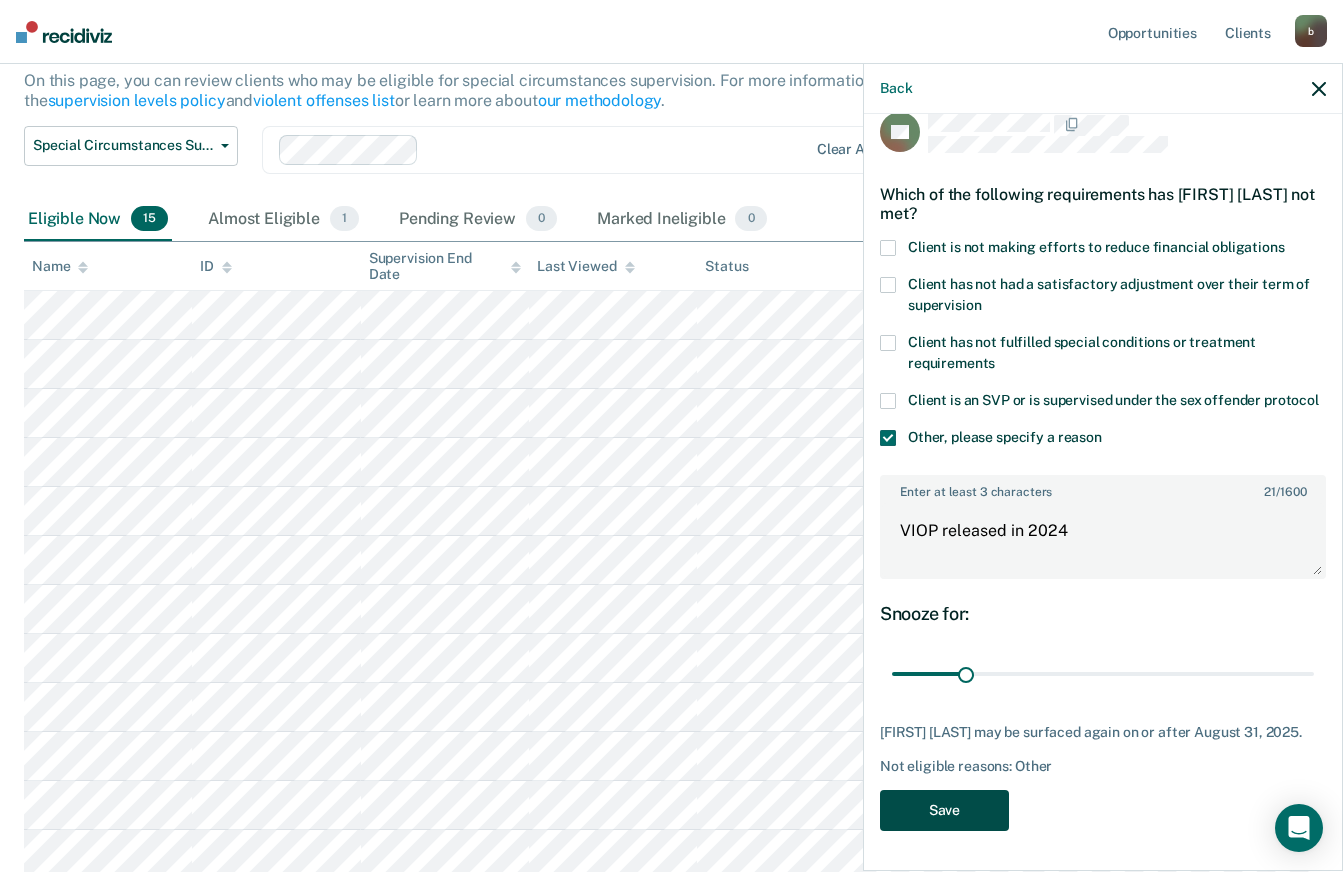 click on "Save" at bounding box center [944, 810] 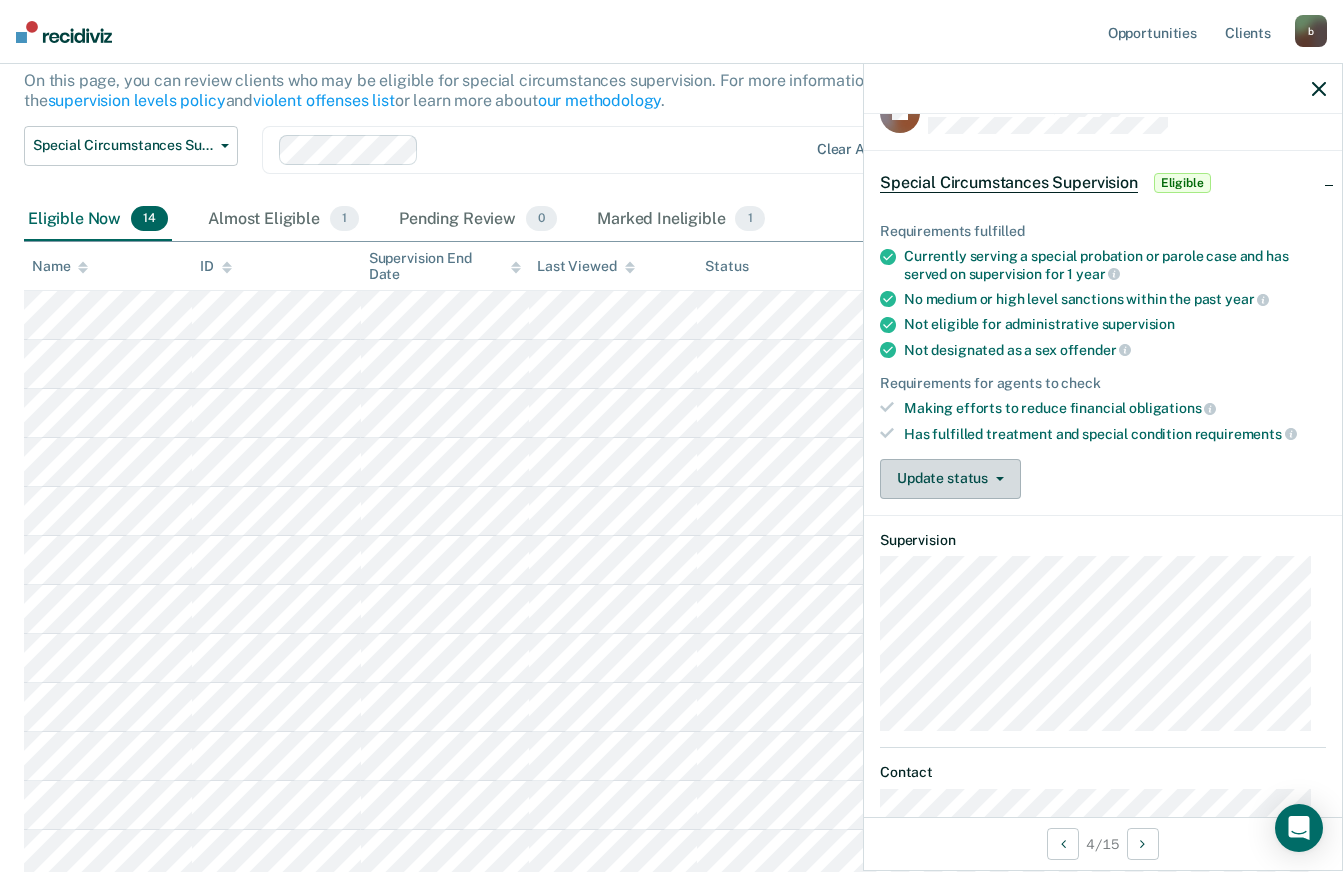 click on "Update status" at bounding box center [950, 479] 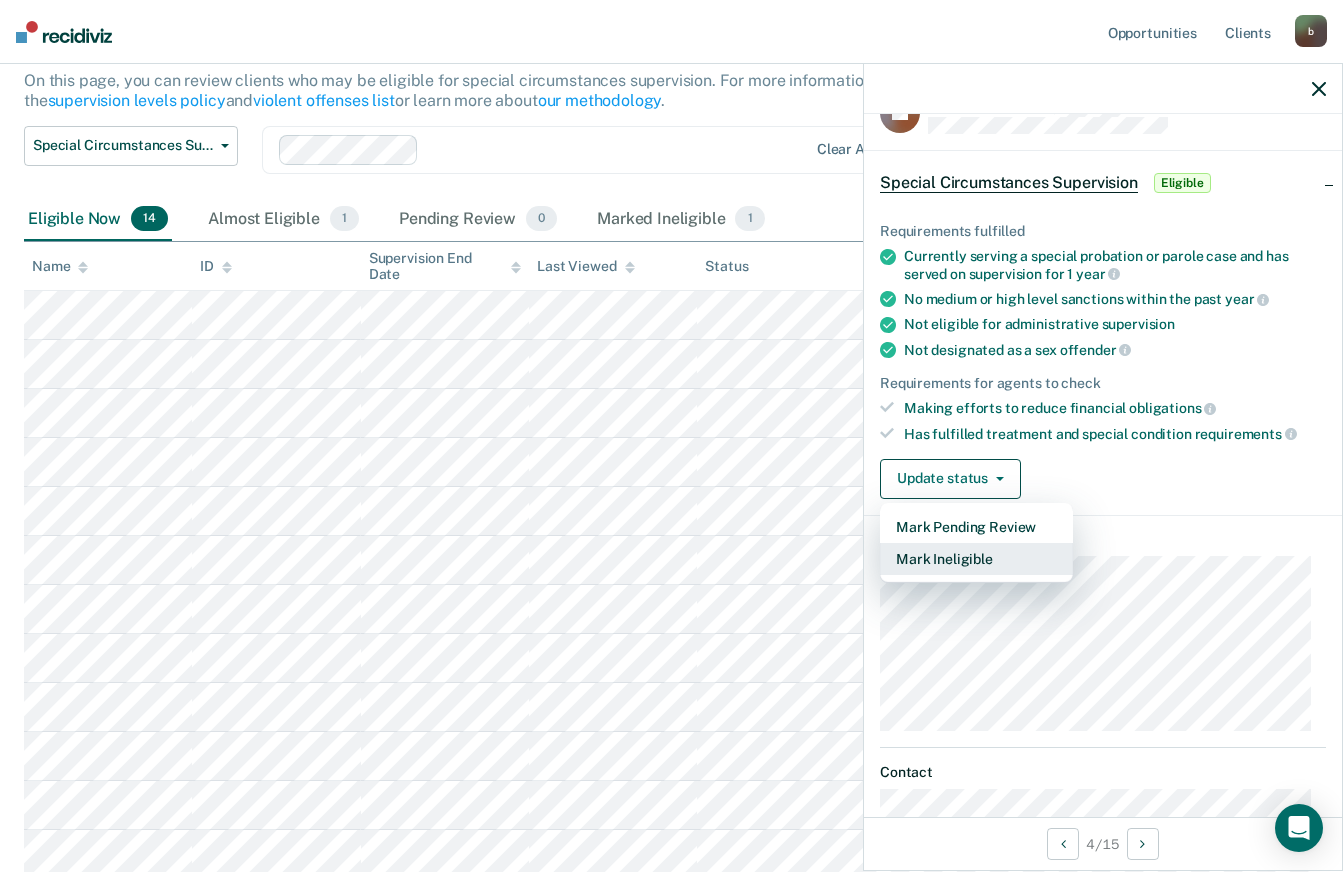click on "Mark Ineligible" at bounding box center (976, 559) 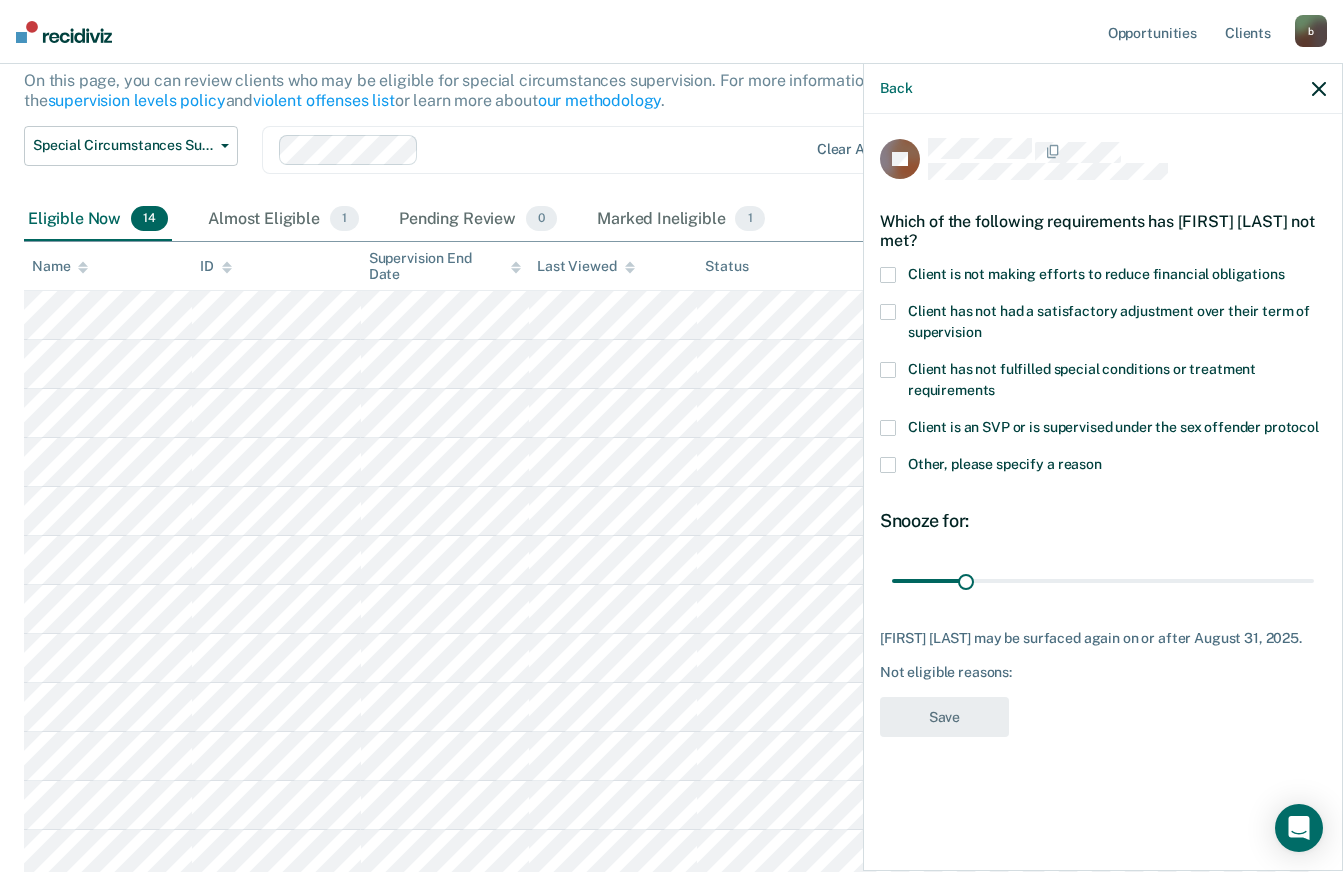 scroll, scrollTop: 0, scrollLeft: 0, axis: both 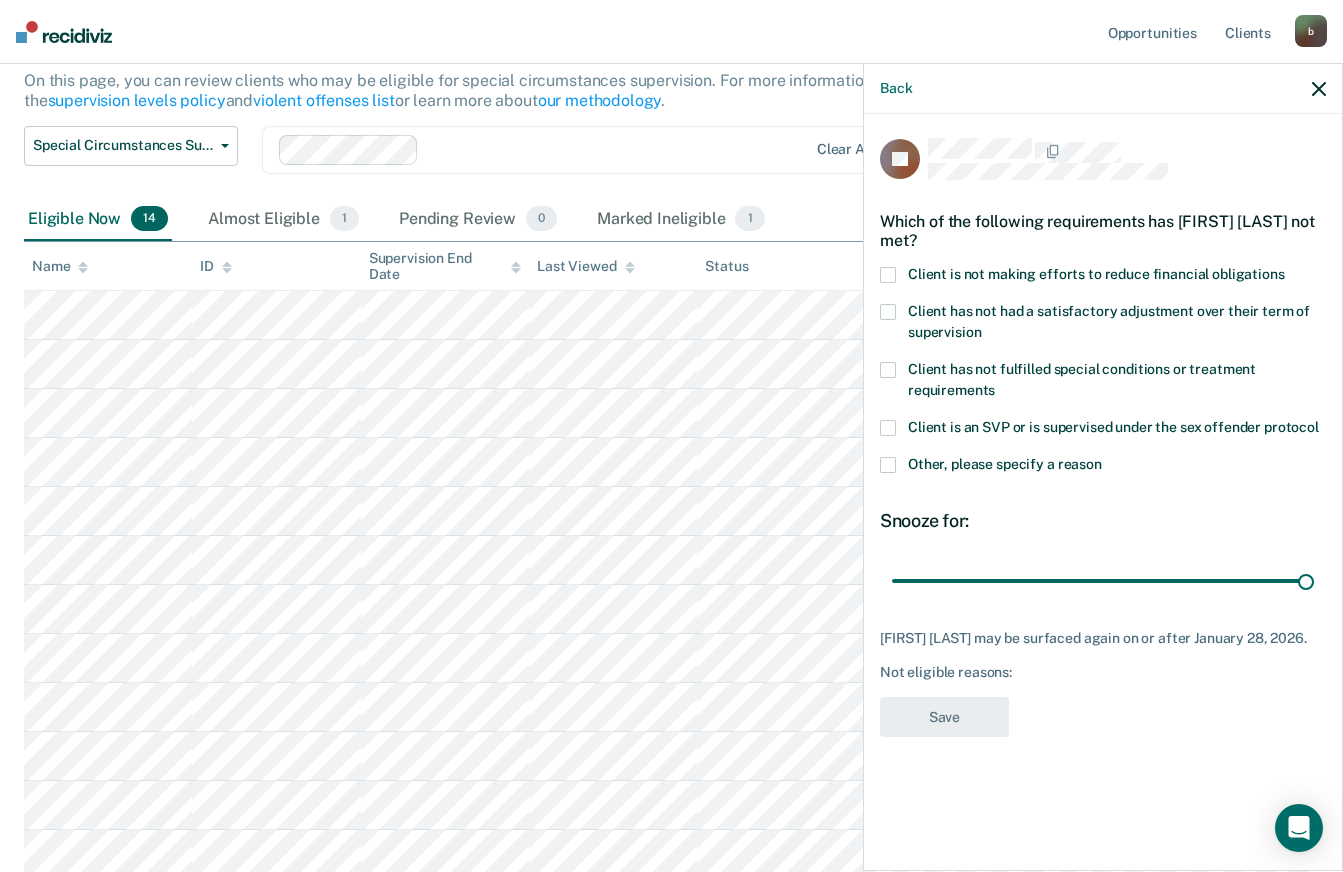 drag, startPoint x: 970, startPoint y: 582, endPoint x: 1241, endPoint y: 628, distance: 274.87634 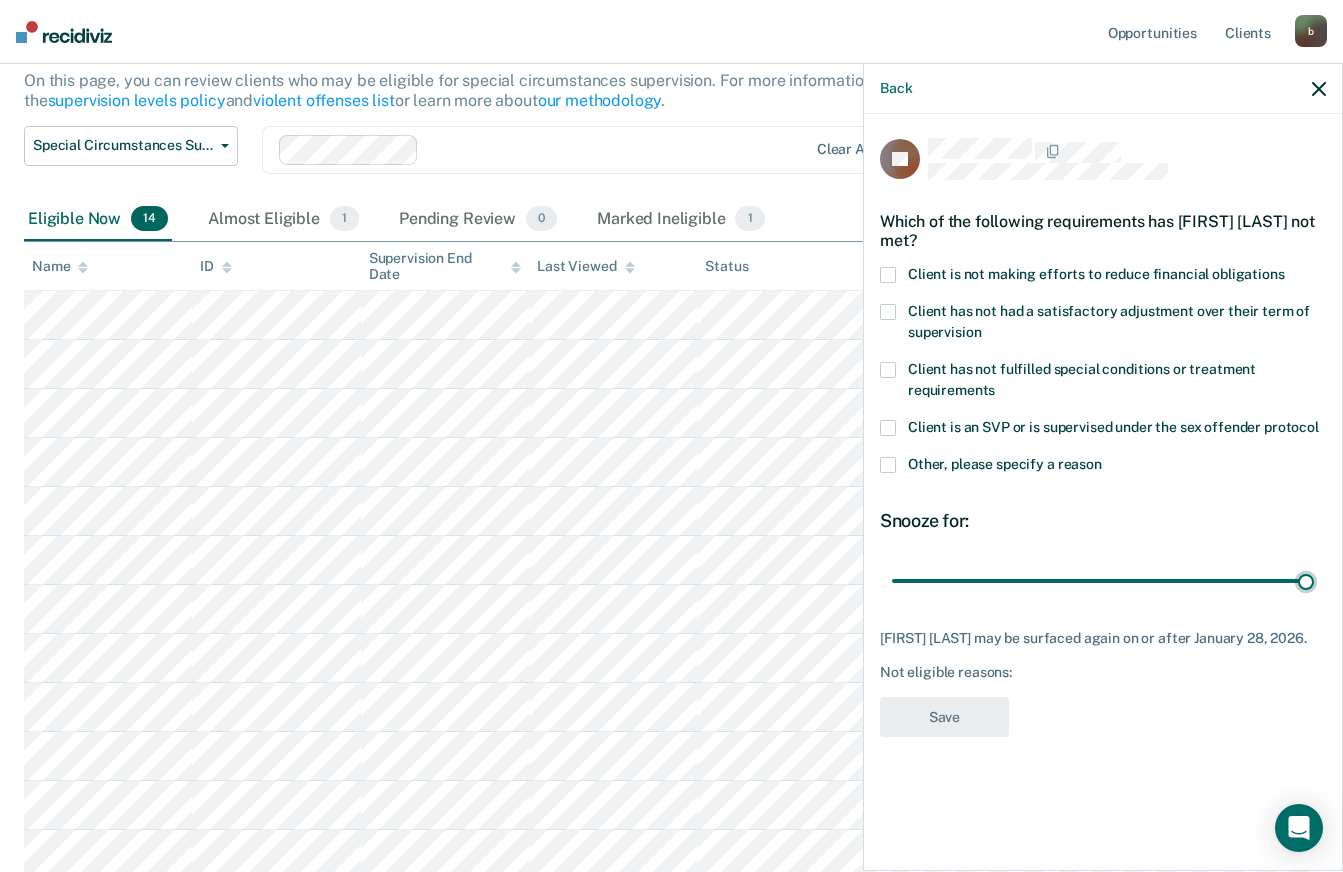 type on "180" 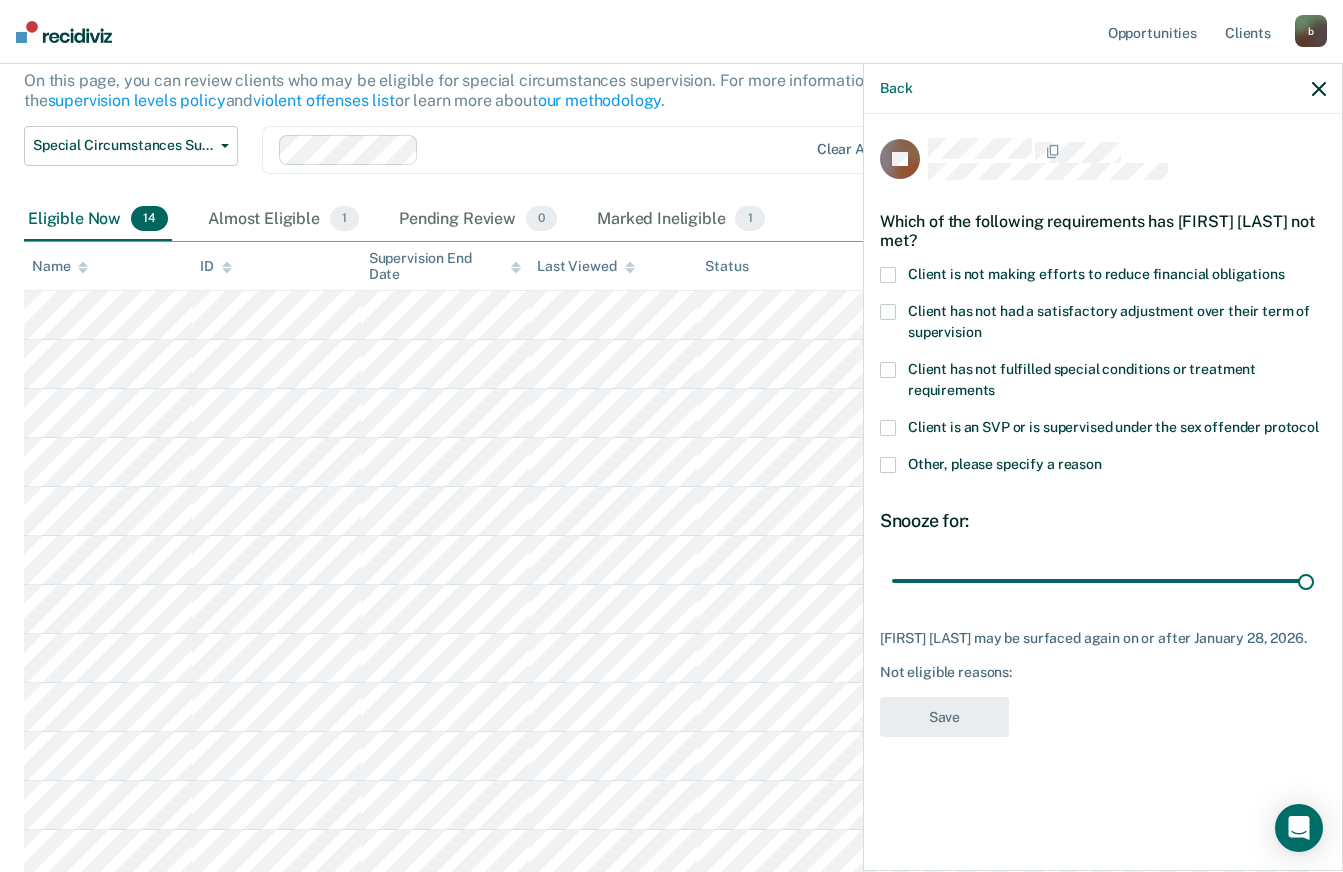 click at bounding box center (888, 465) 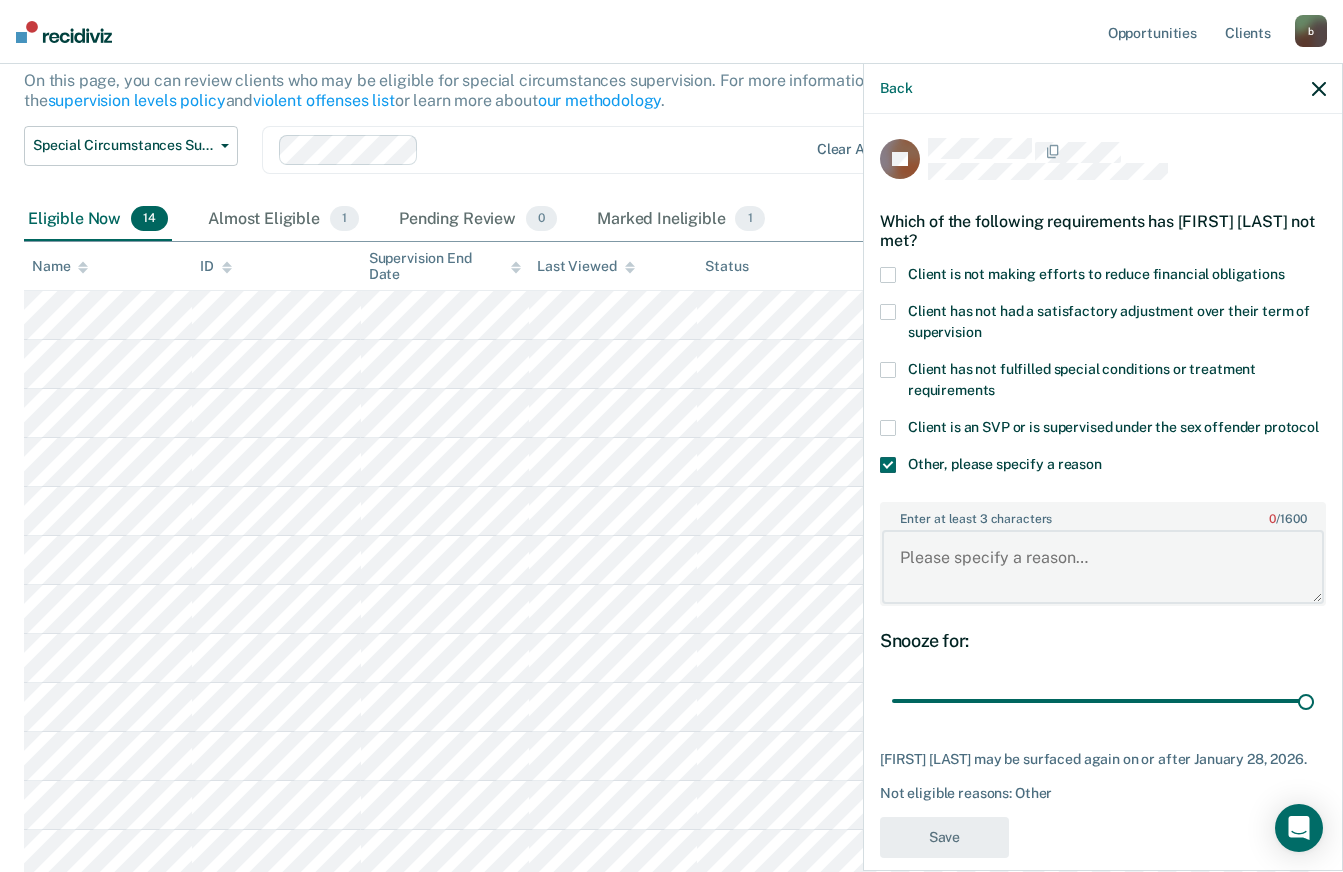 click on "Enter at least 3 characters 0  /  1600" at bounding box center (1103, 567) 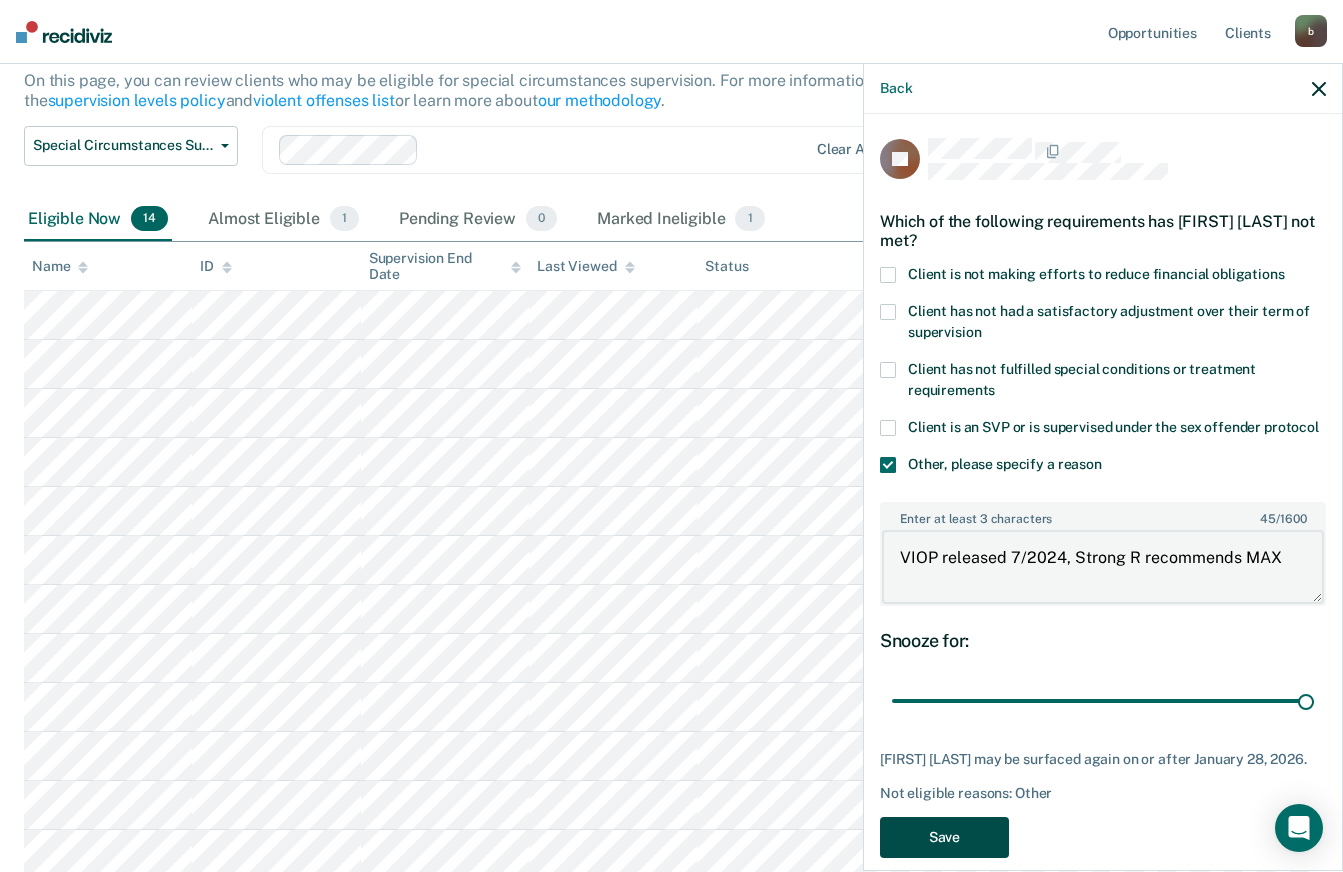 type on "VIOP released 7/2024, Strong R recommends MAX" 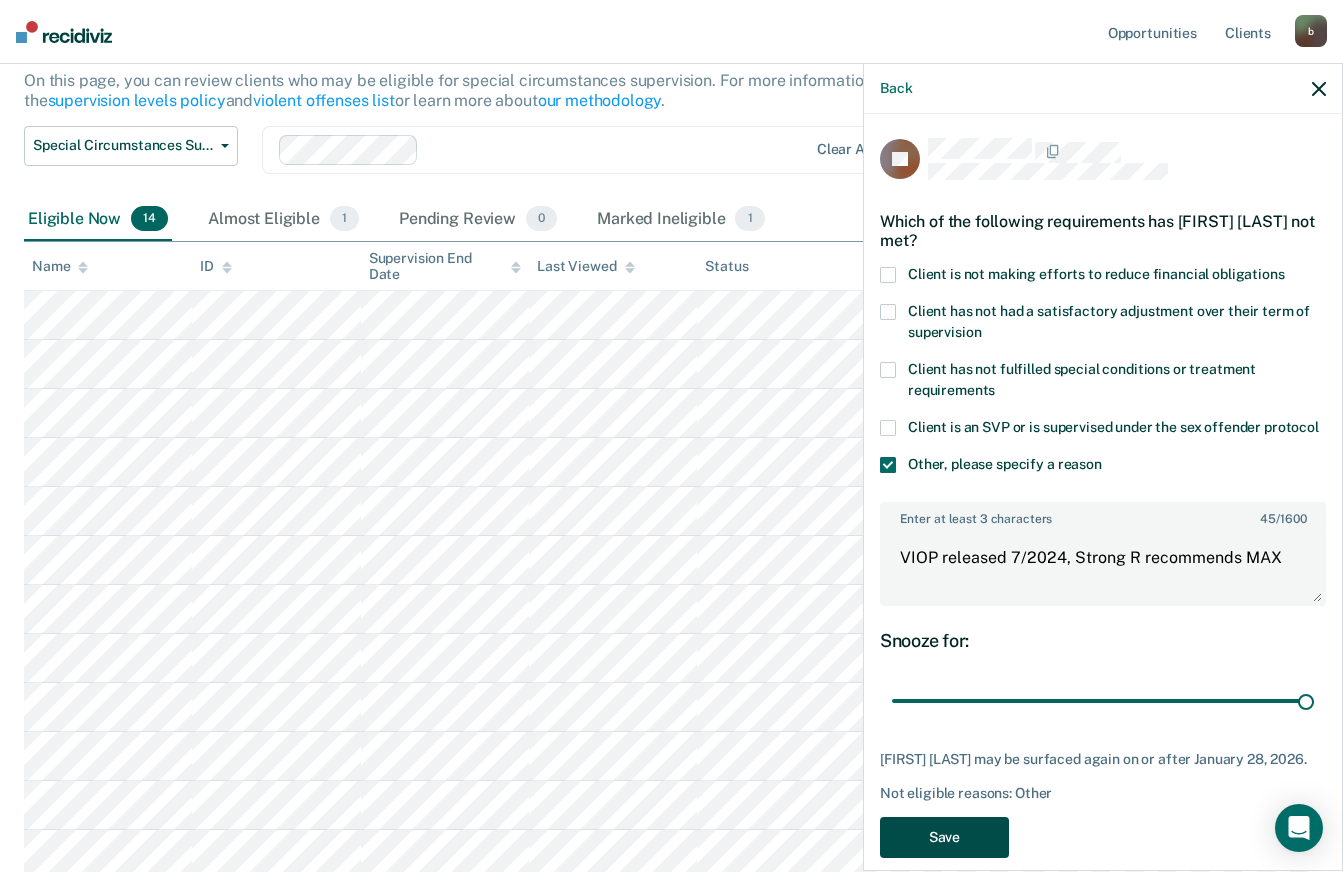 click on "Save" at bounding box center [944, 837] 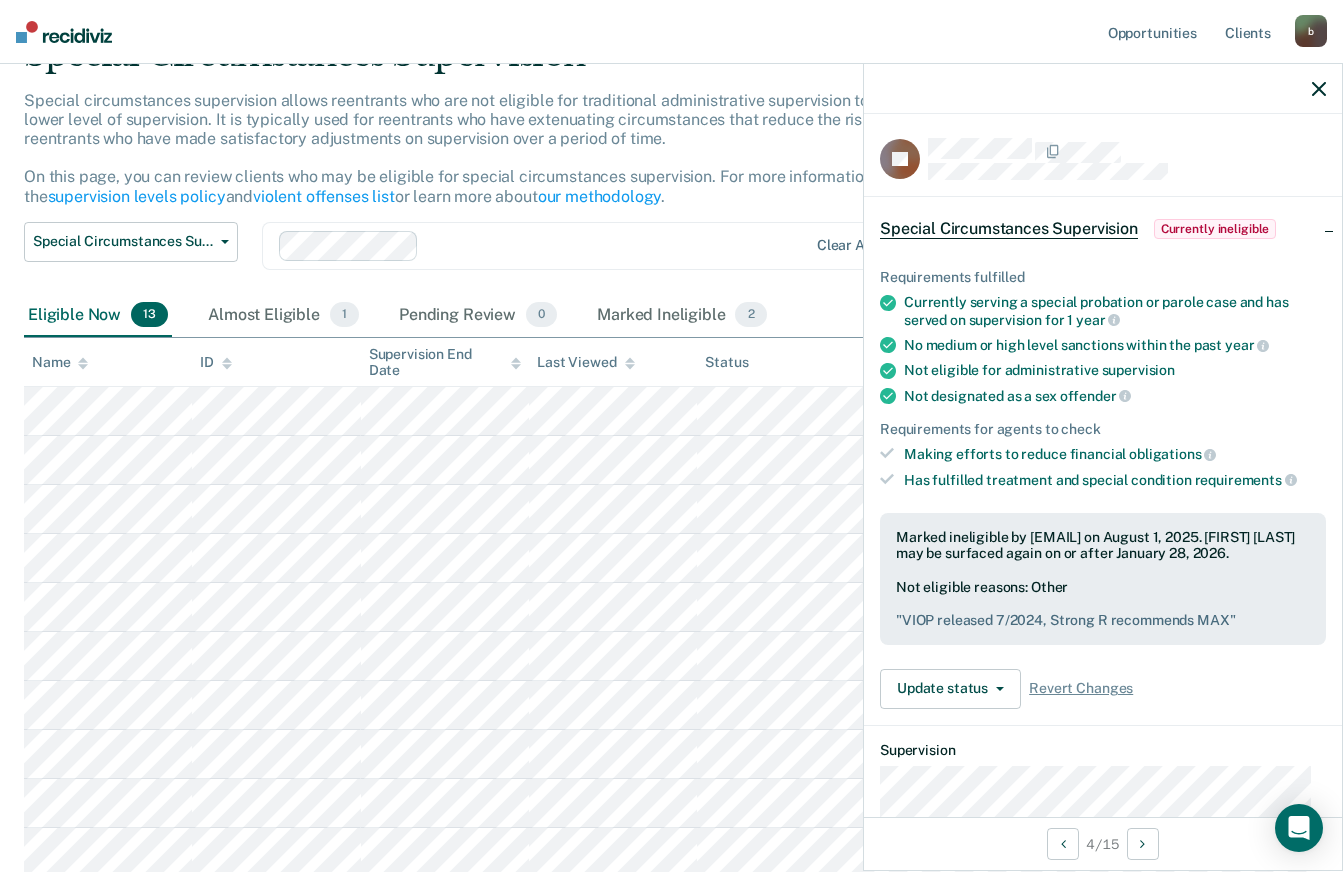 scroll, scrollTop: 0, scrollLeft: 0, axis: both 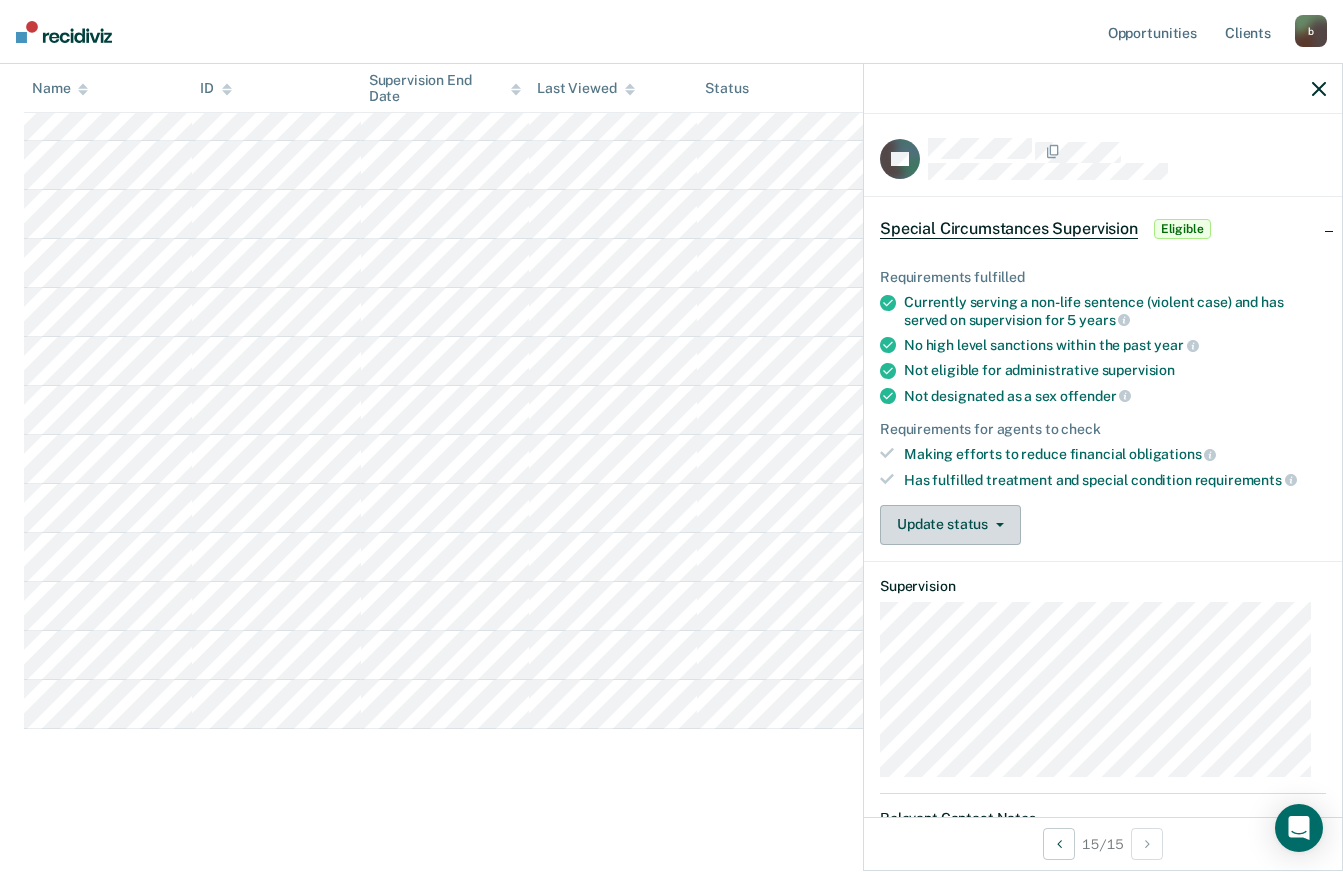 click on "Update status" at bounding box center [950, 525] 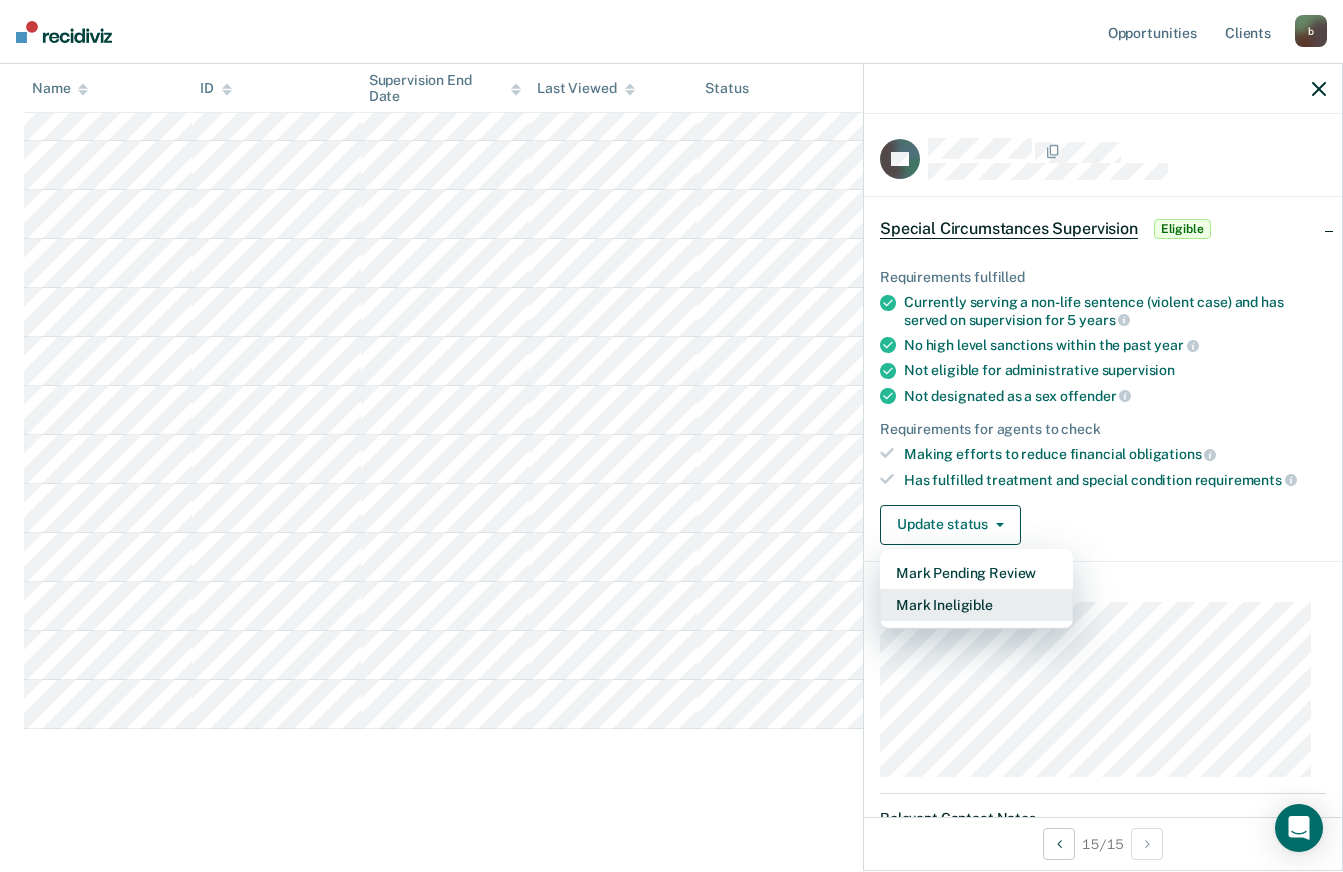 click on "Mark Ineligible" at bounding box center [976, 605] 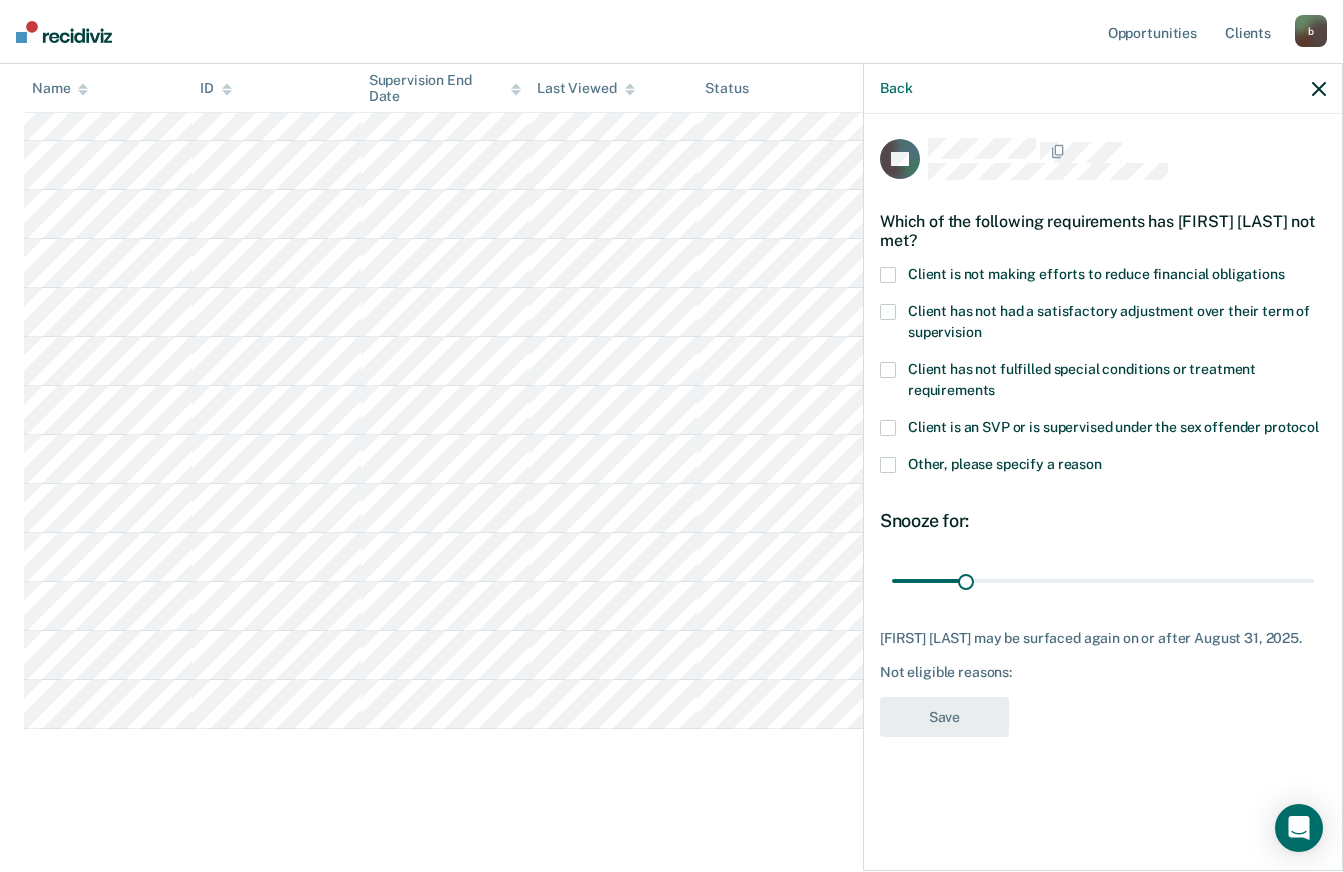 click on "Client is not making efforts to reduce financial obligations" at bounding box center (1103, 277) 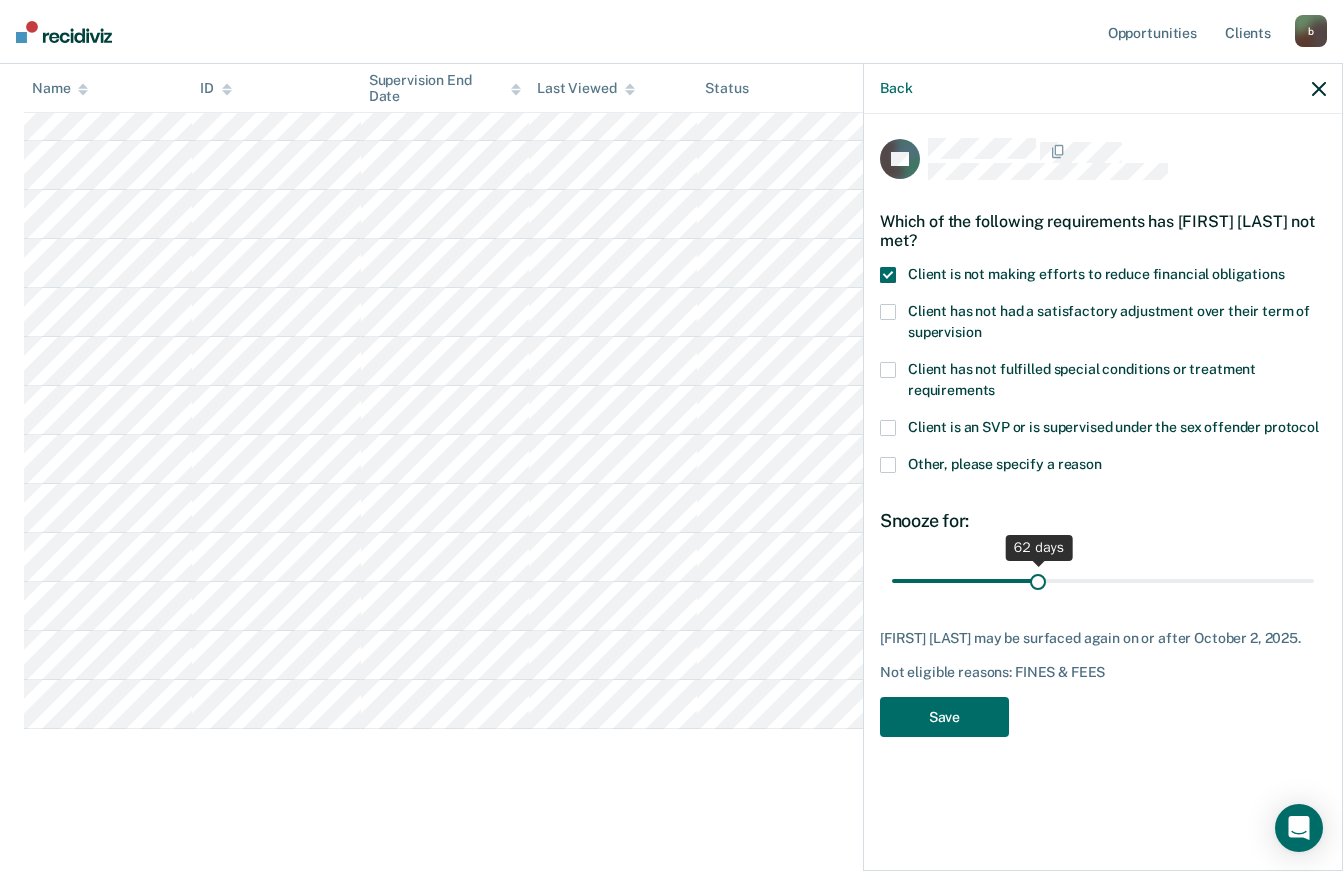 drag, startPoint x: 964, startPoint y: 581, endPoint x: 1038, endPoint y: 574, distance: 74.330345 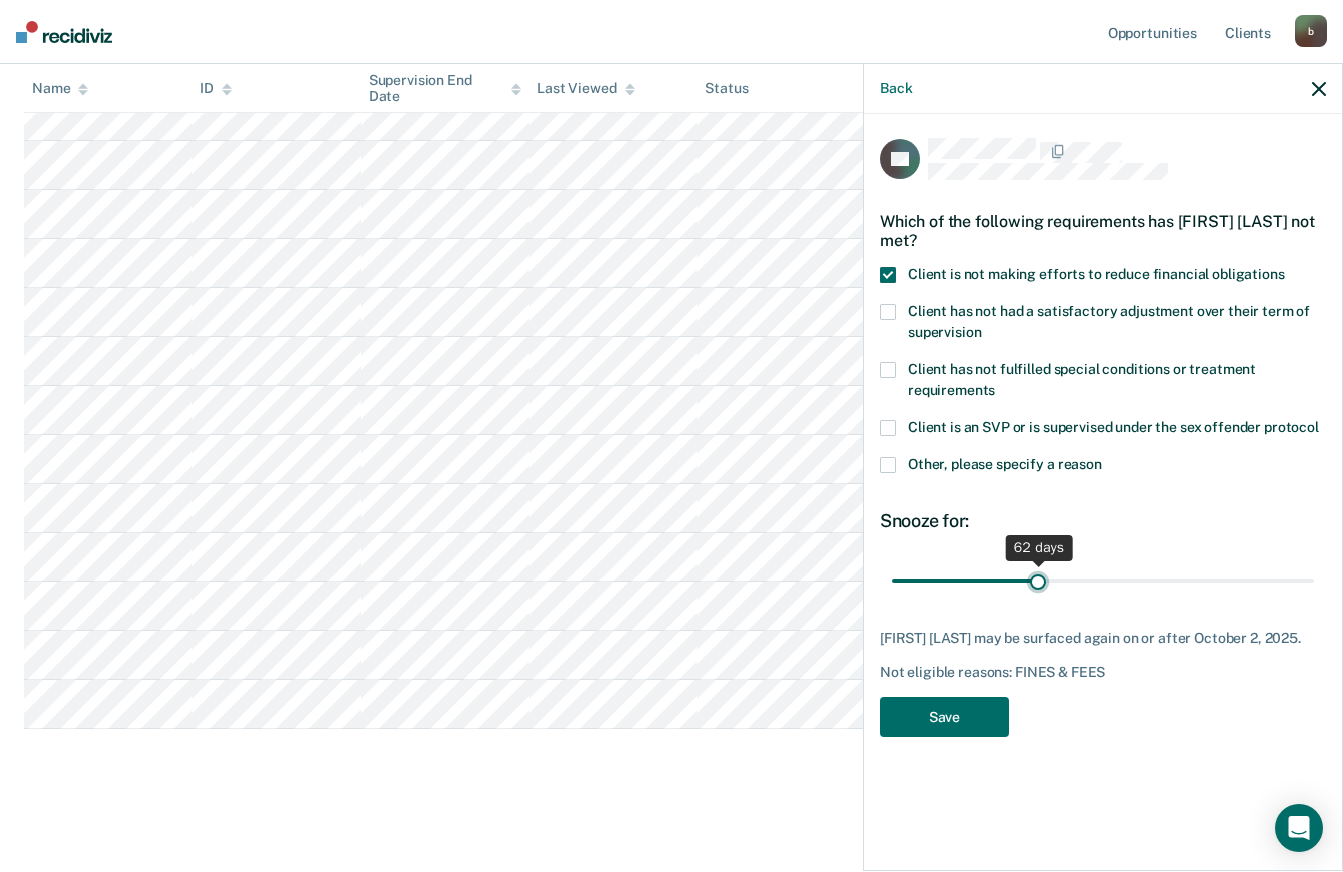 click at bounding box center [1103, 580] 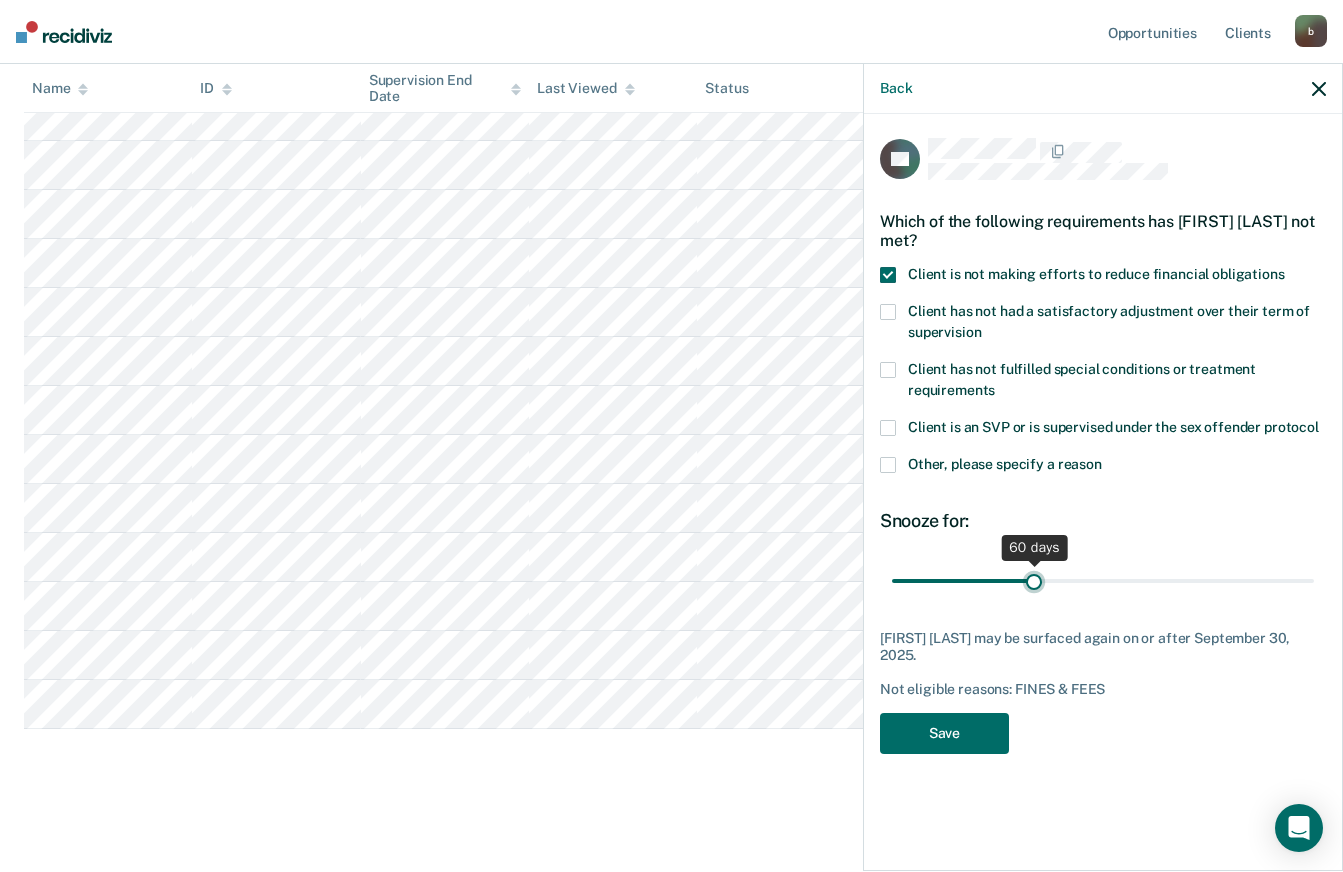 type on "60" 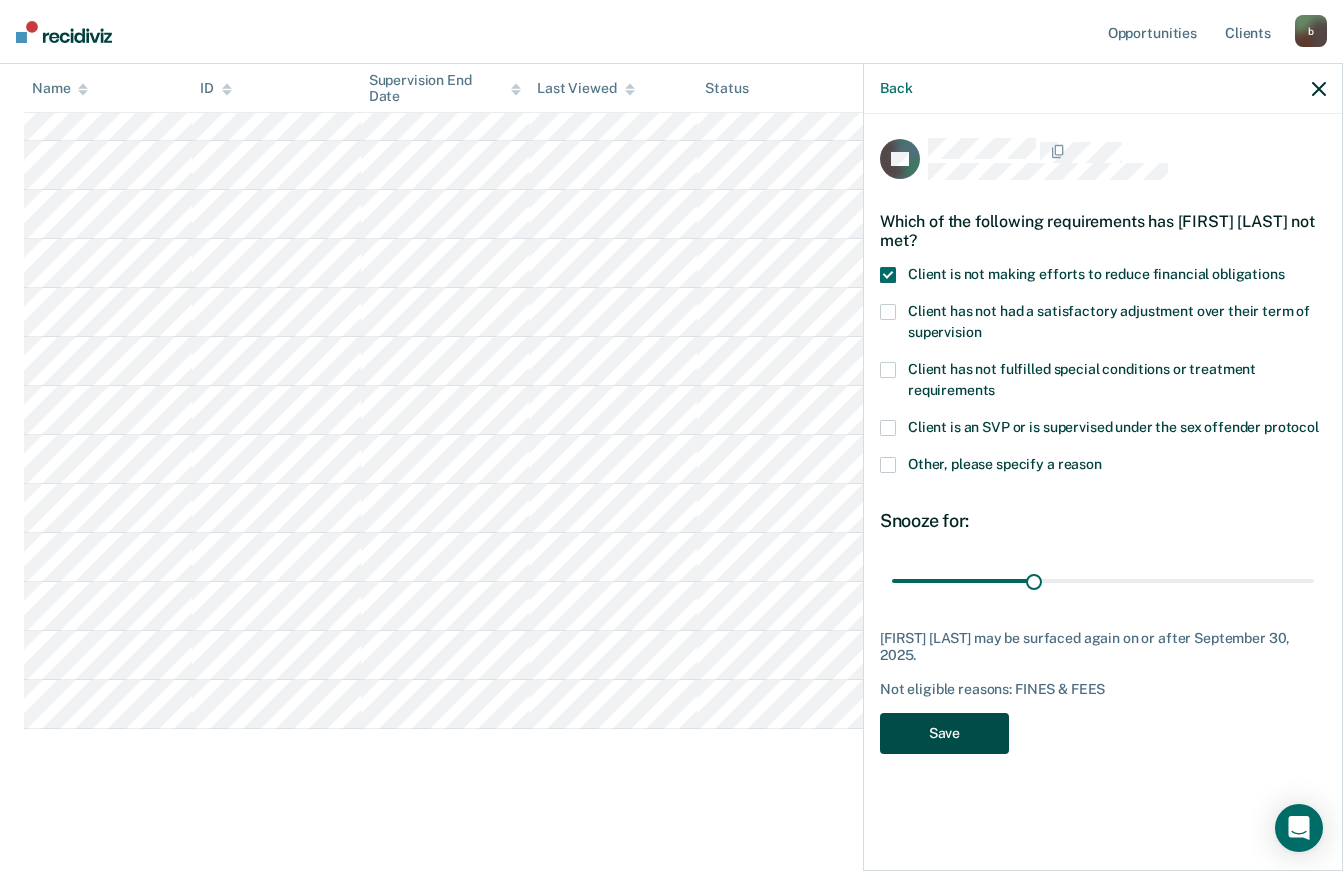click on "Save" at bounding box center (944, 733) 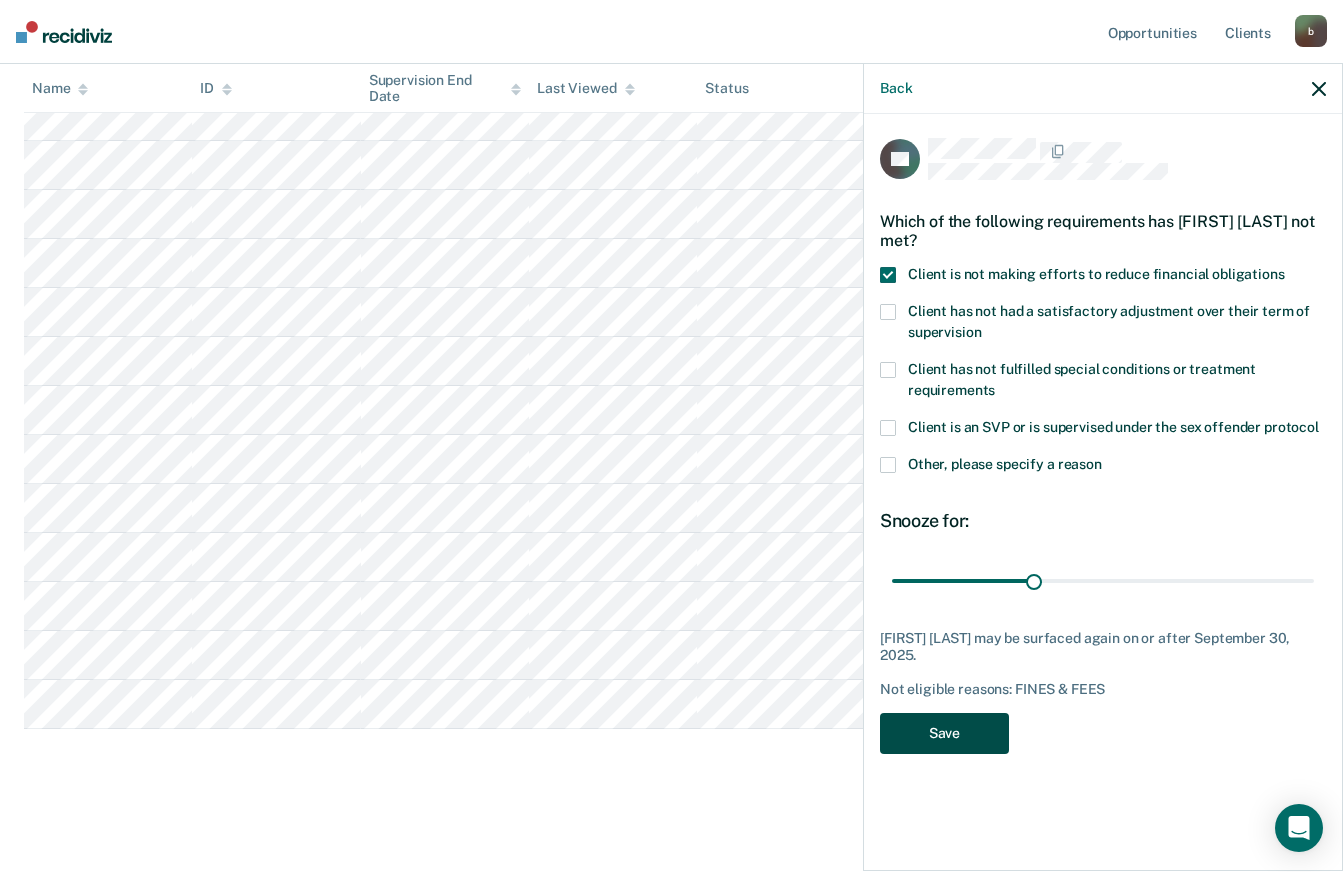 scroll, scrollTop: 350, scrollLeft: 0, axis: vertical 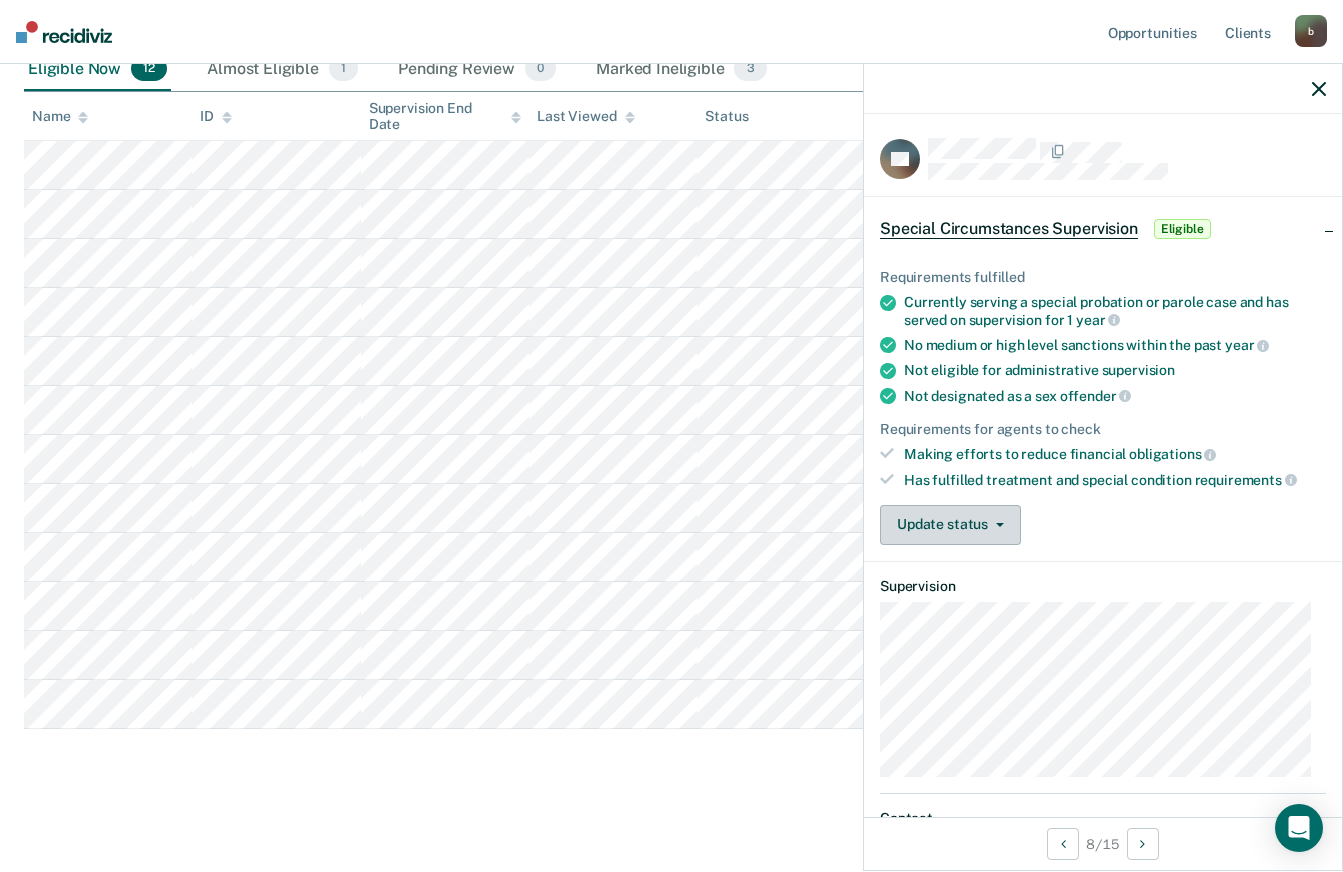 drag, startPoint x: 940, startPoint y: 534, endPoint x: 955, endPoint y: 527, distance: 16.552946 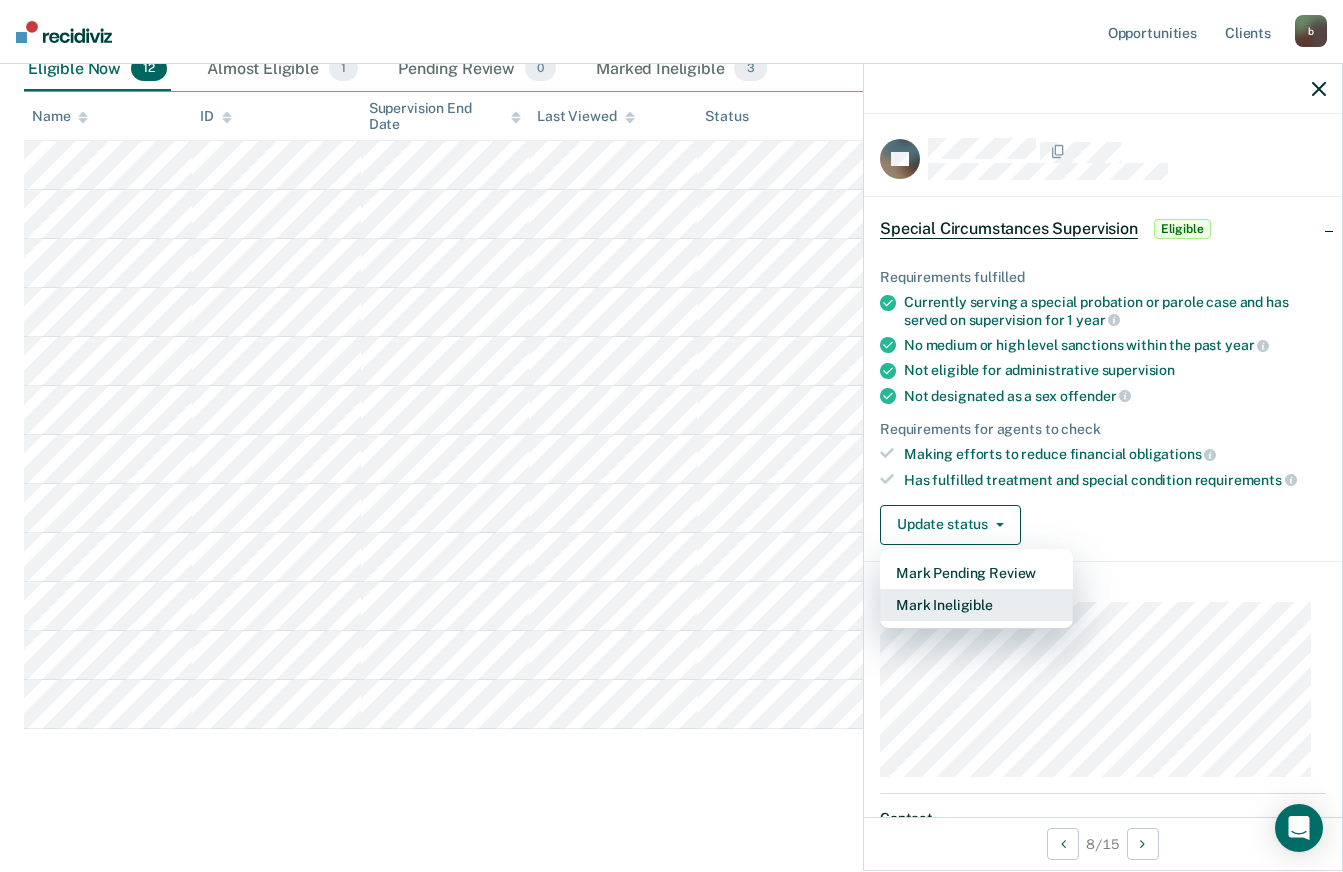 click on "Mark Ineligible" at bounding box center [976, 605] 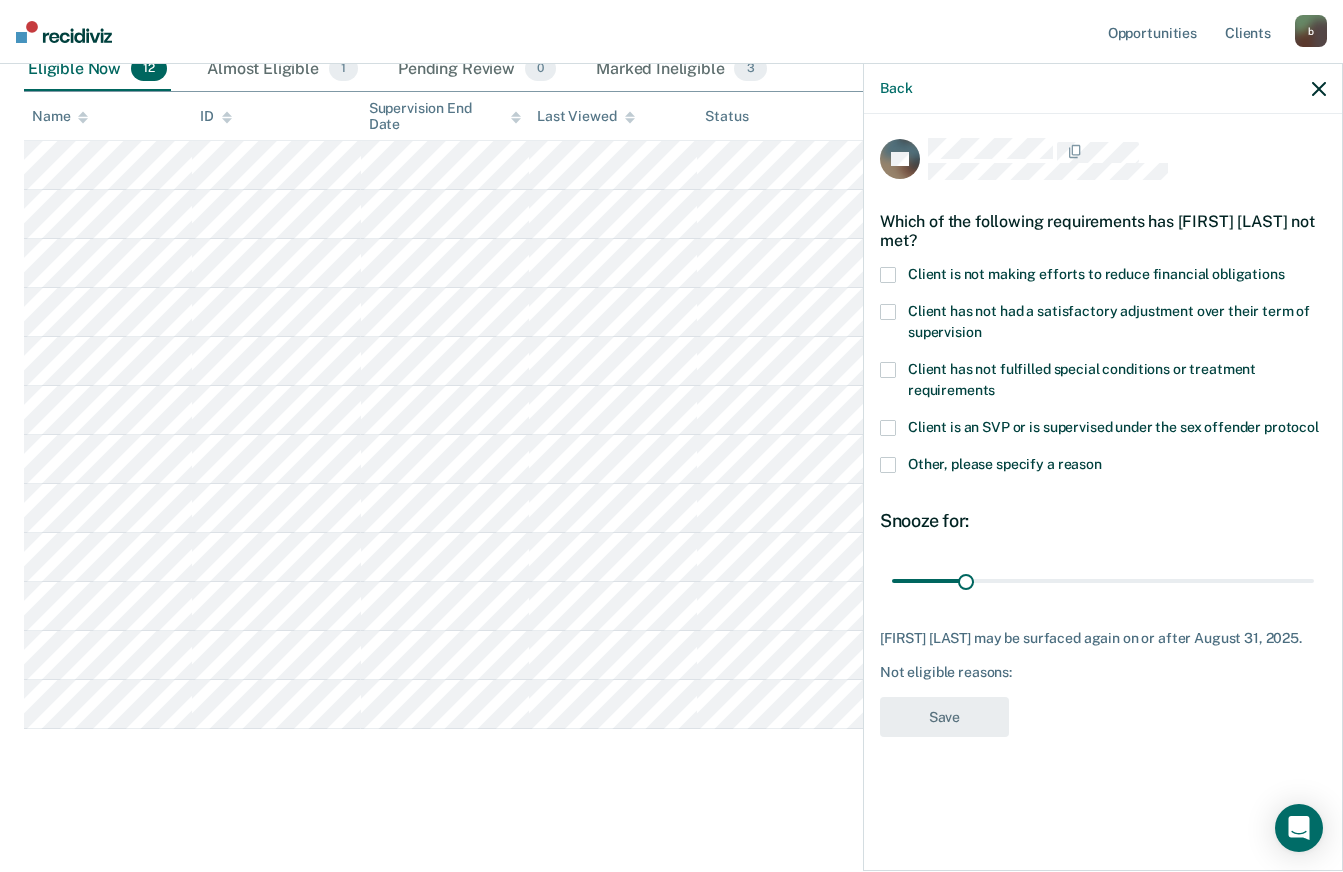 click at bounding box center (888, 275) 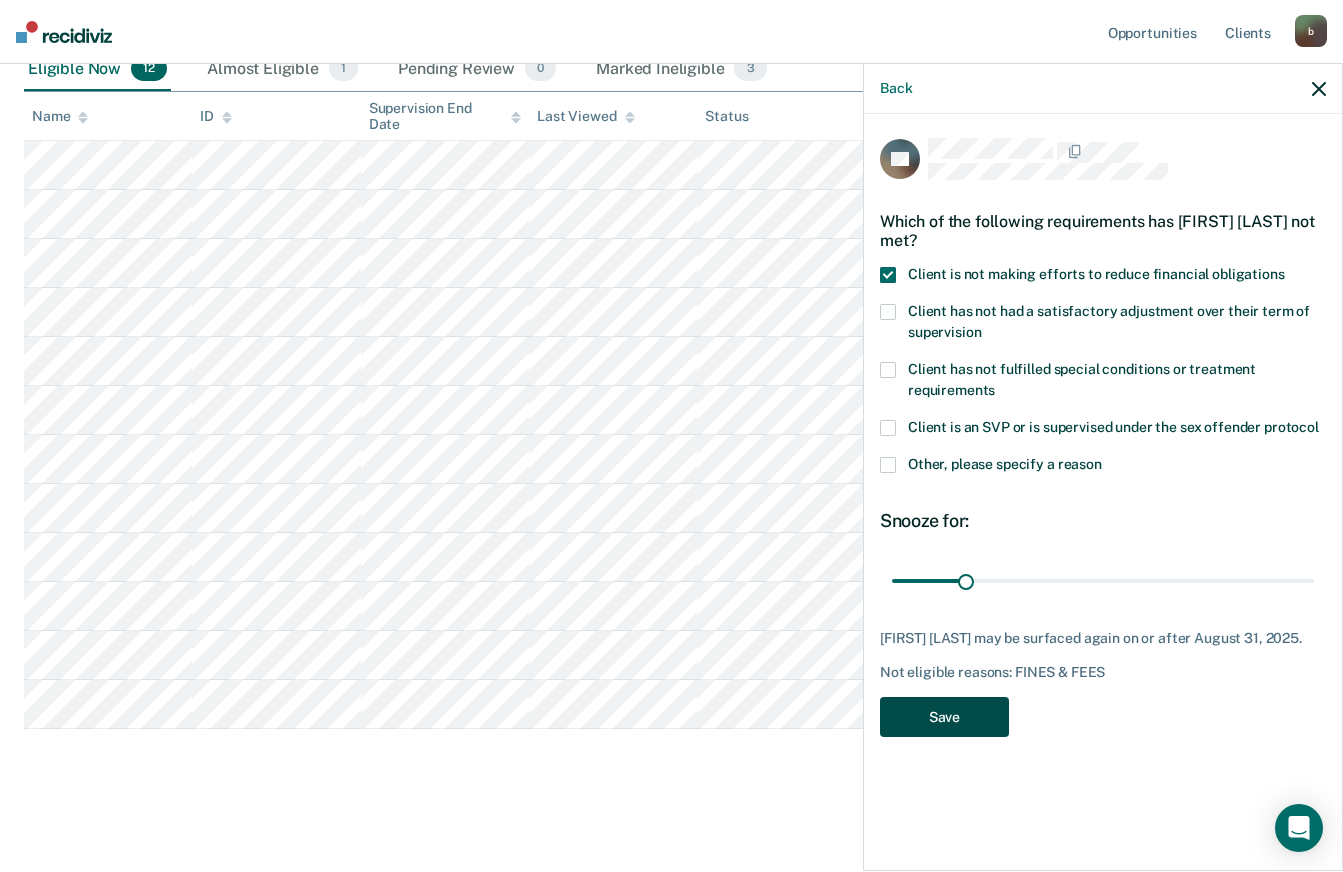 click on "Save" at bounding box center (944, 717) 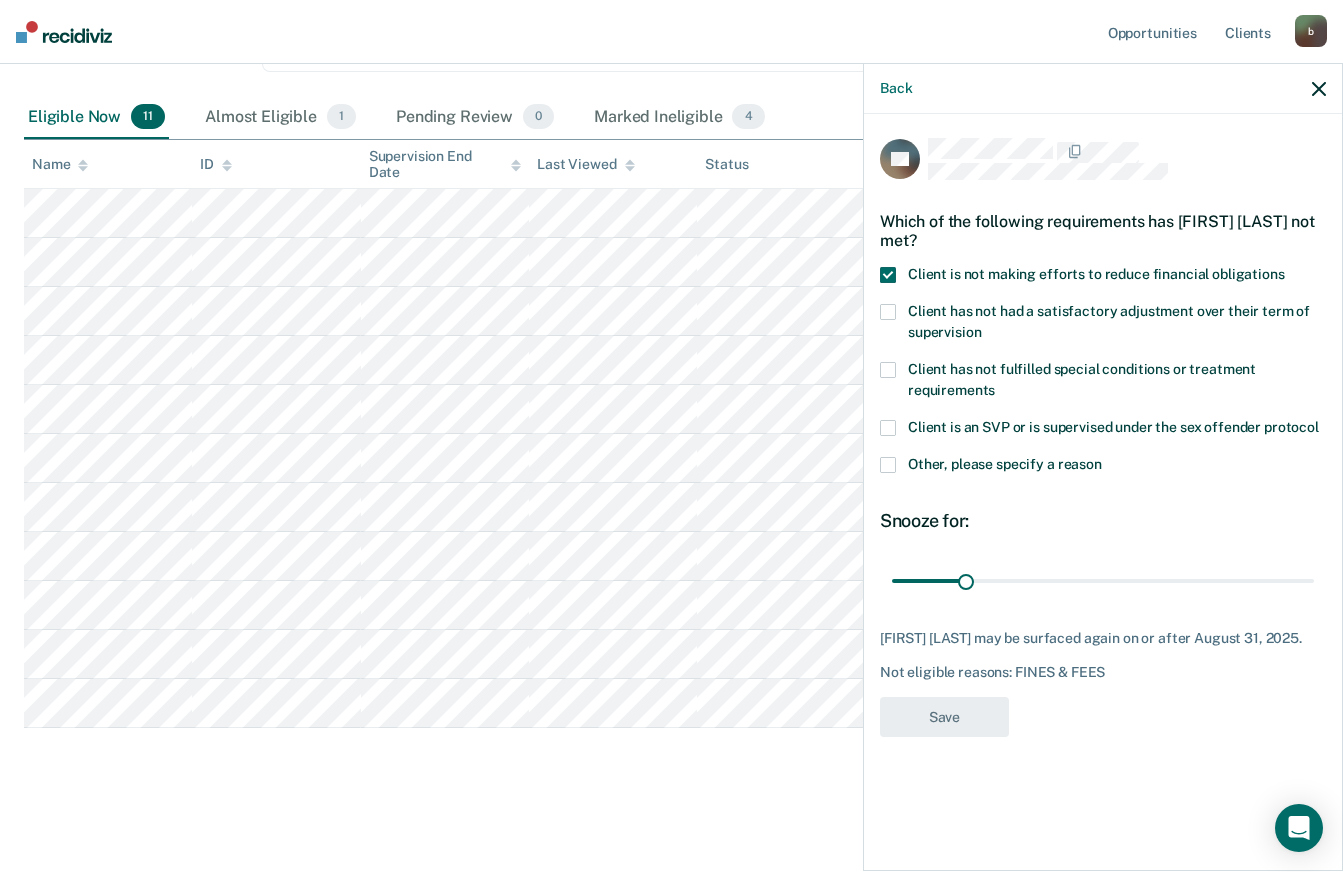 scroll, scrollTop: 301, scrollLeft: 0, axis: vertical 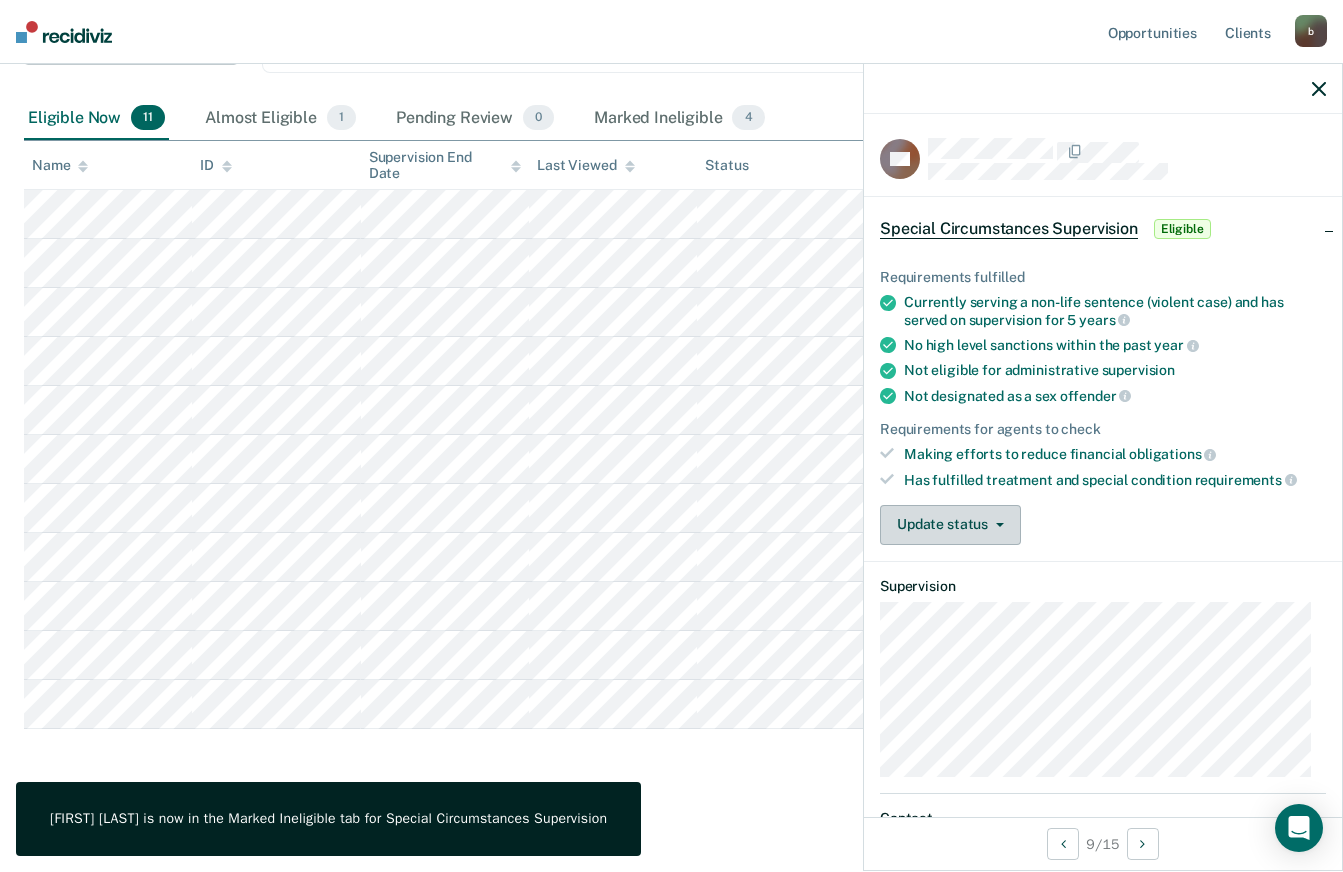 click on "Update status" at bounding box center (950, 525) 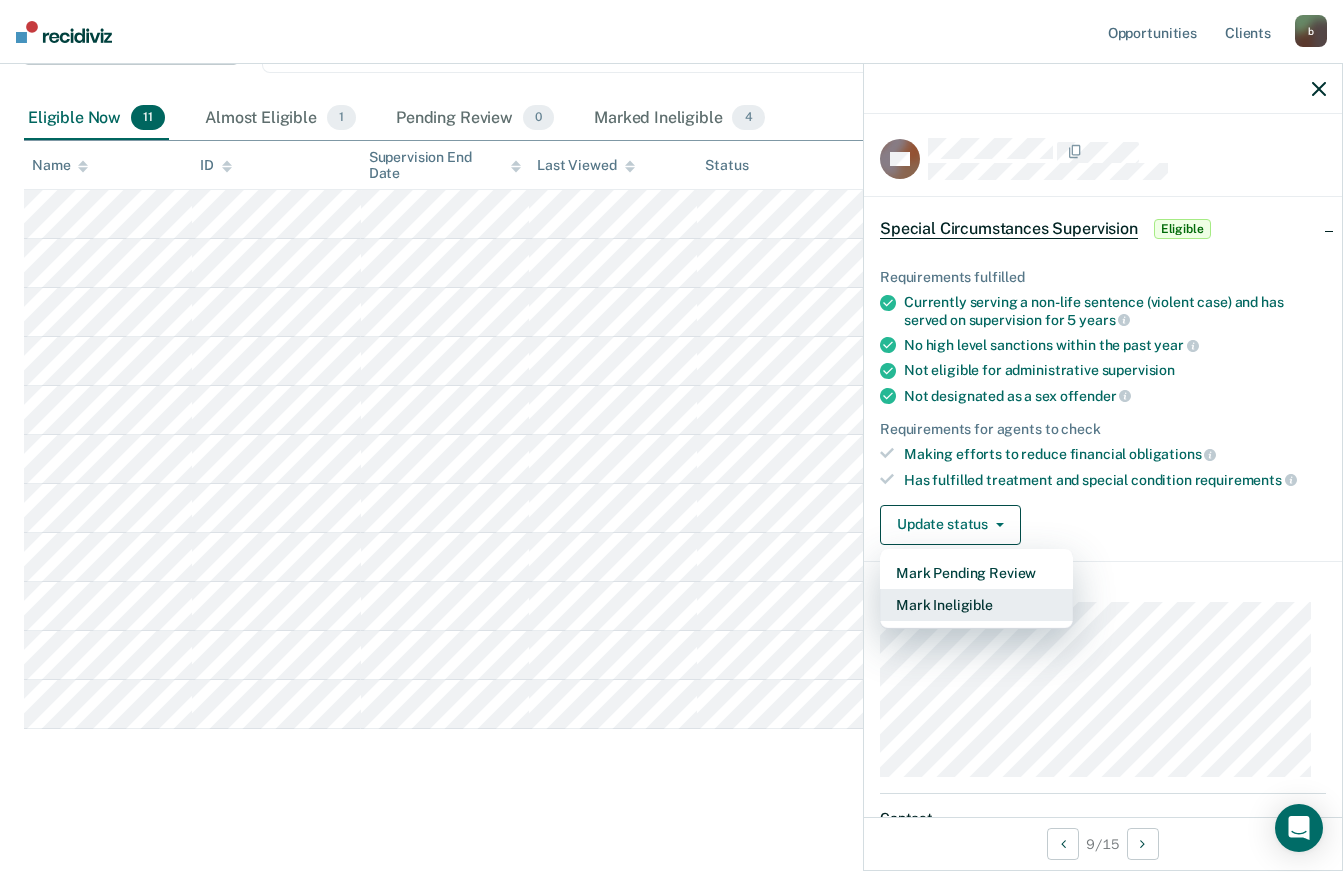 click on "Mark Ineligible" at bounding box center [976, 605] 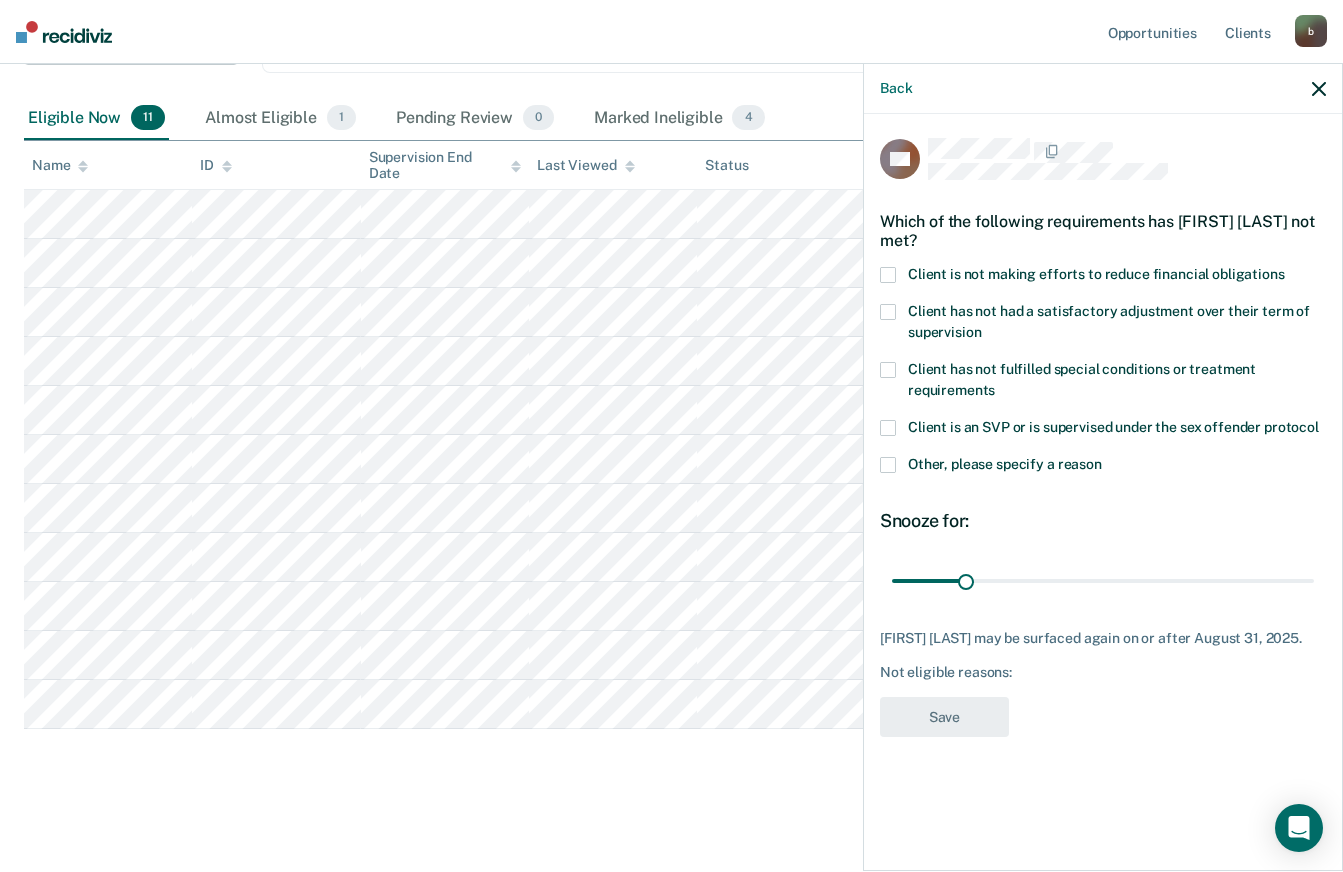 click at bounding box center [888, 275] 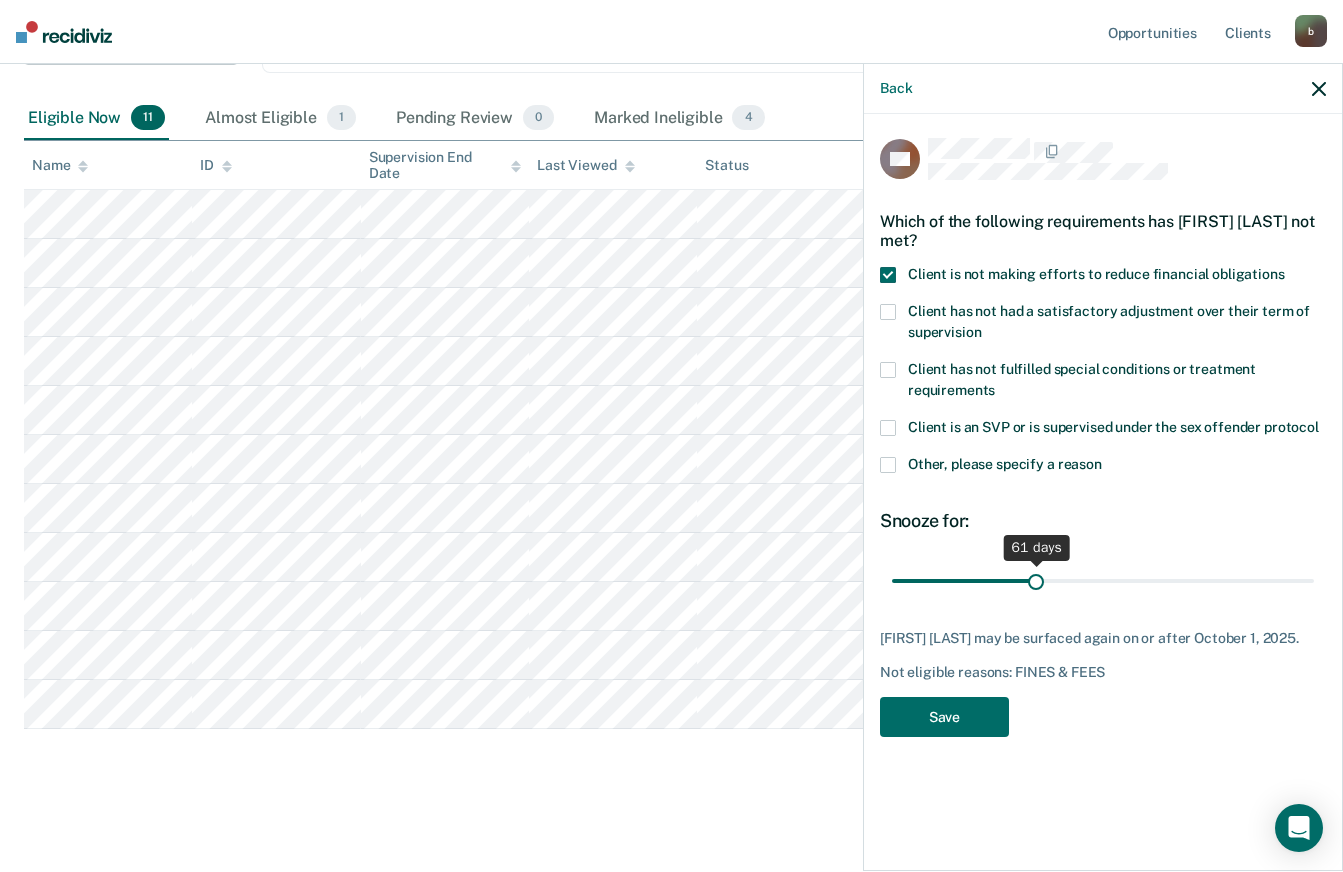 drag, startPoint x: 967, startPoint y: 583, endPoint x: 1037, endPoint y: 585, distance: 70.028564 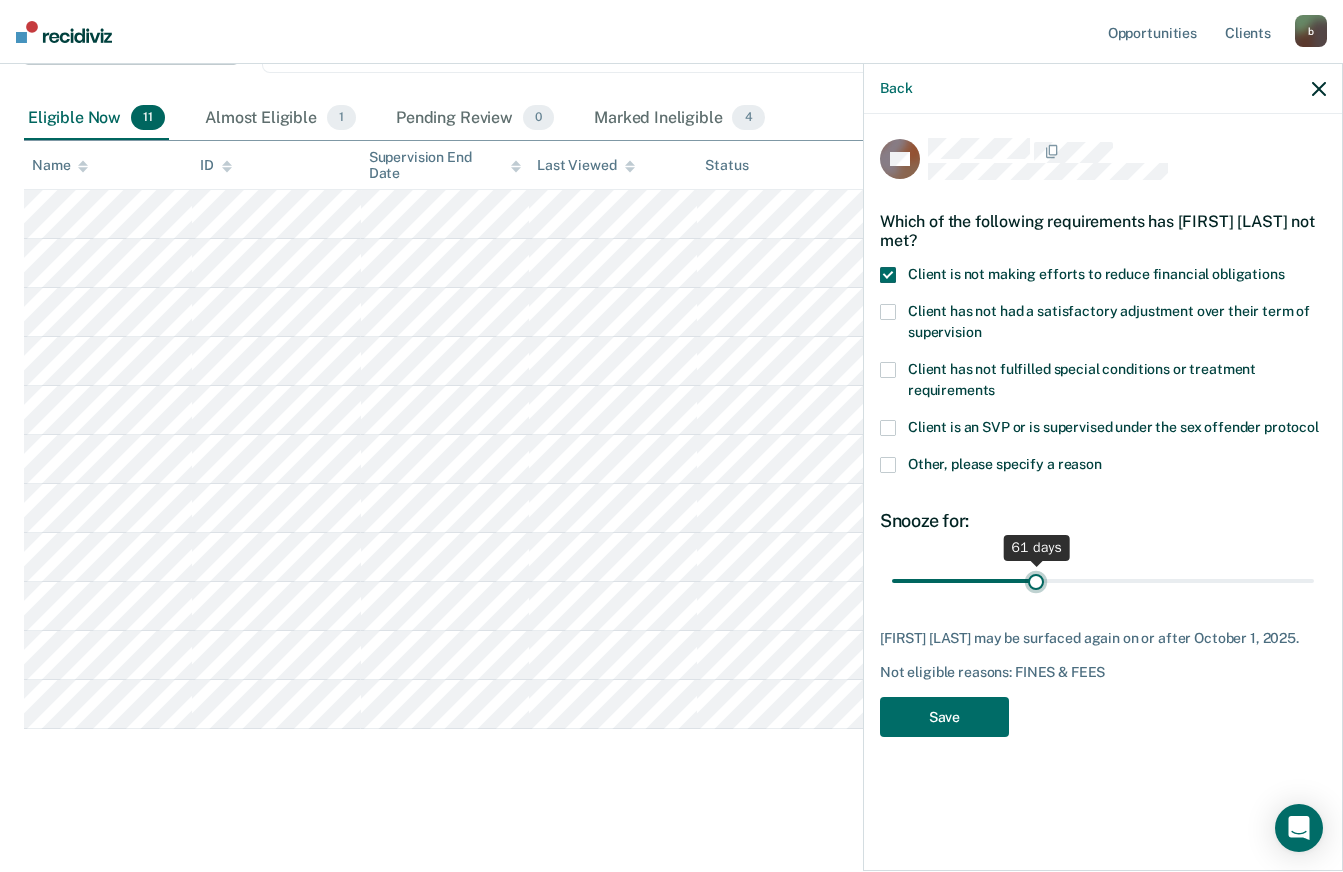type on "61" 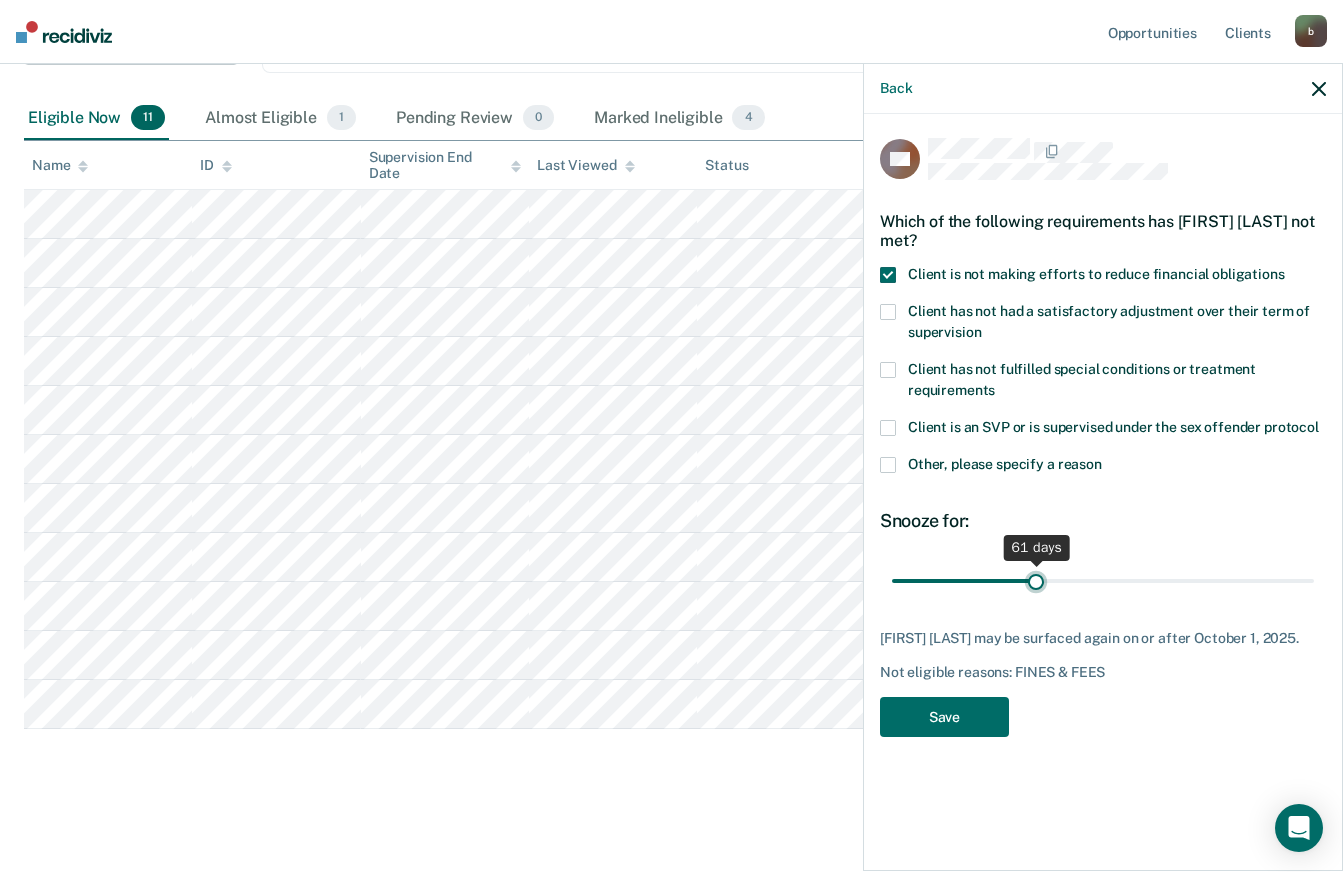 click at bounding box center (1103, 580) 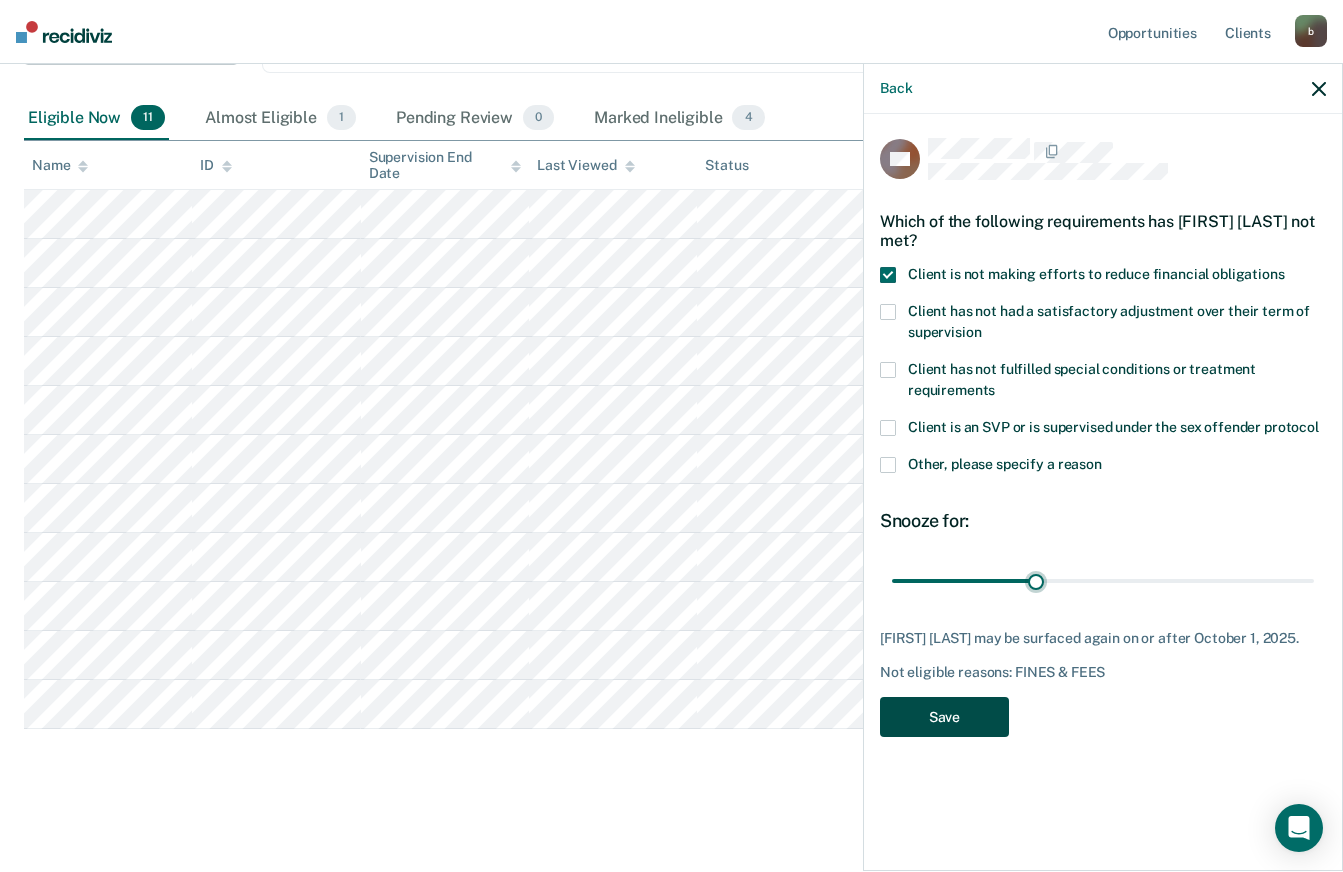 click on "Save" at bounding box center (944, 717) 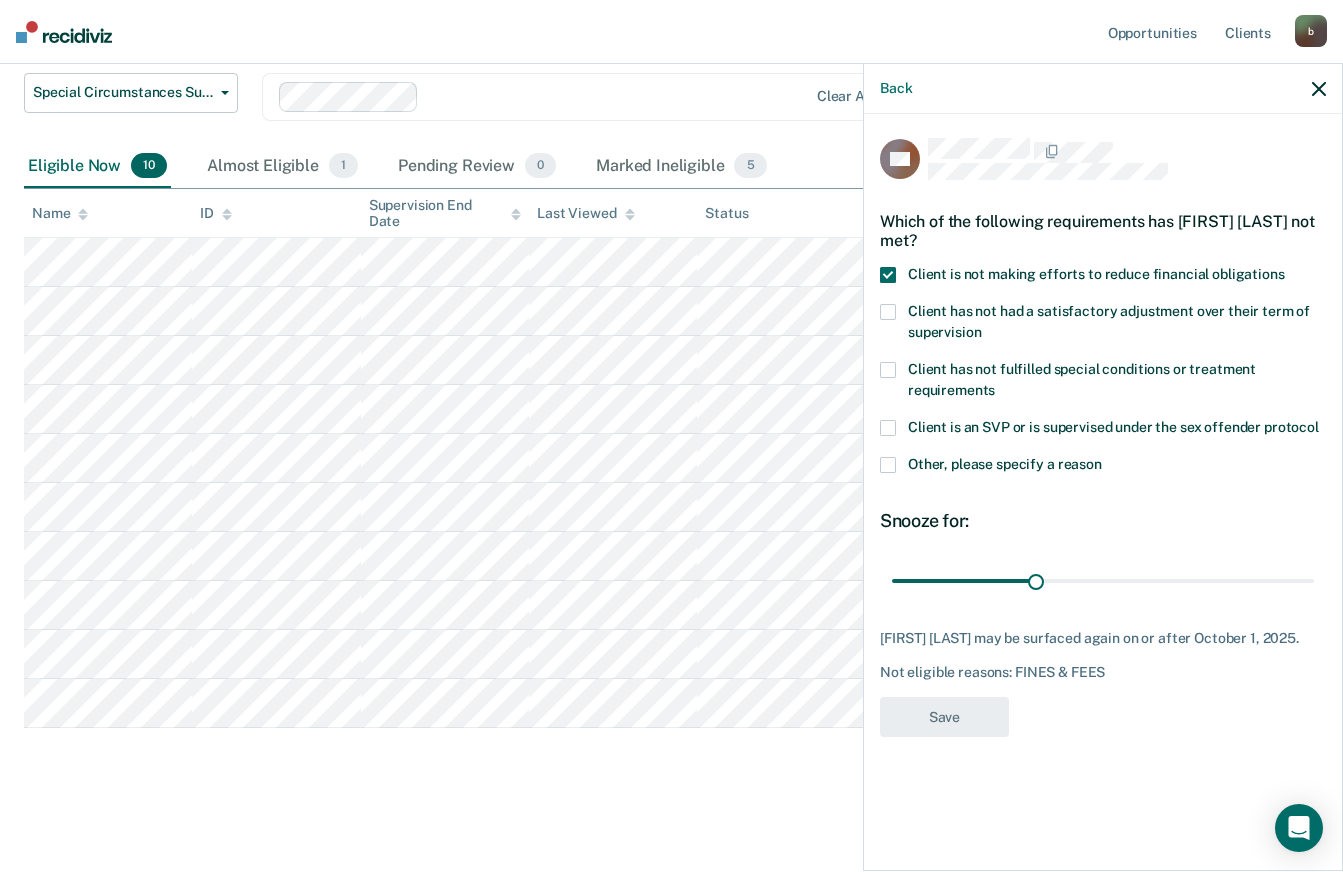 scroll, scrollTop: 252, scrollLeft: 0, axis: vertical 